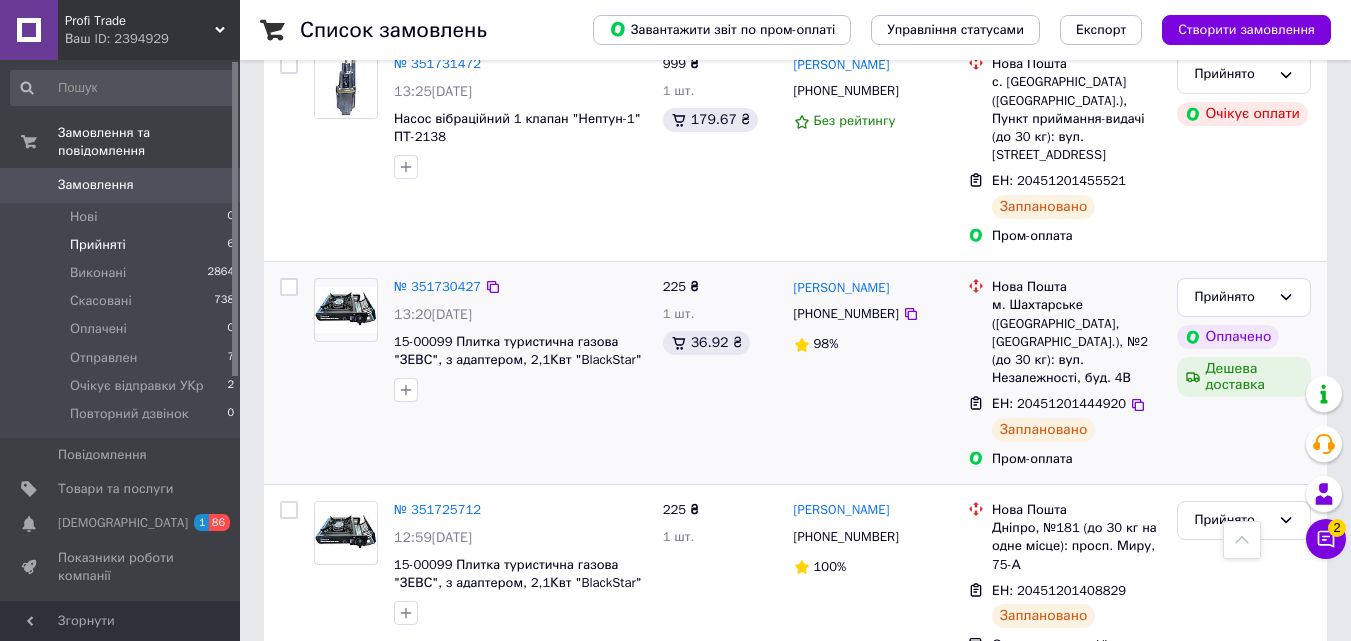 scroll, scrollTop: 863, scrollLeft: 0, axis: vertical 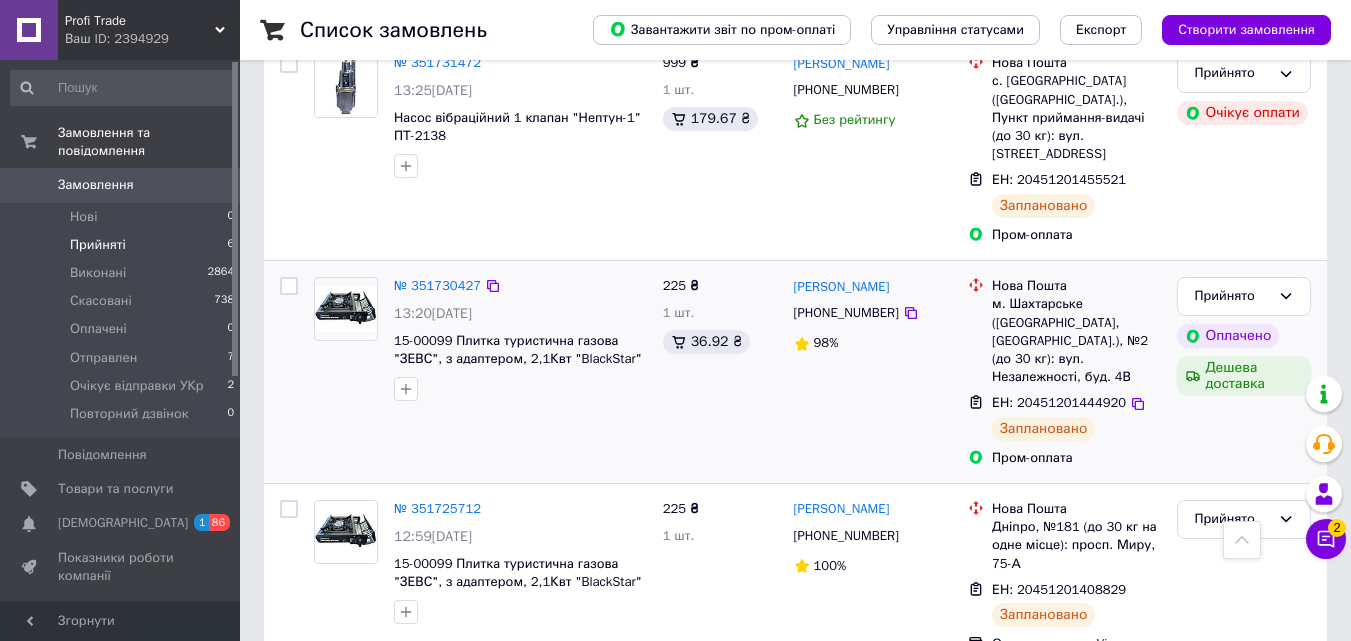 drag, startPoint x: 1126, startPoint y: 522, endPoint x: 661, endPoint y: 247, distance: 540.23145 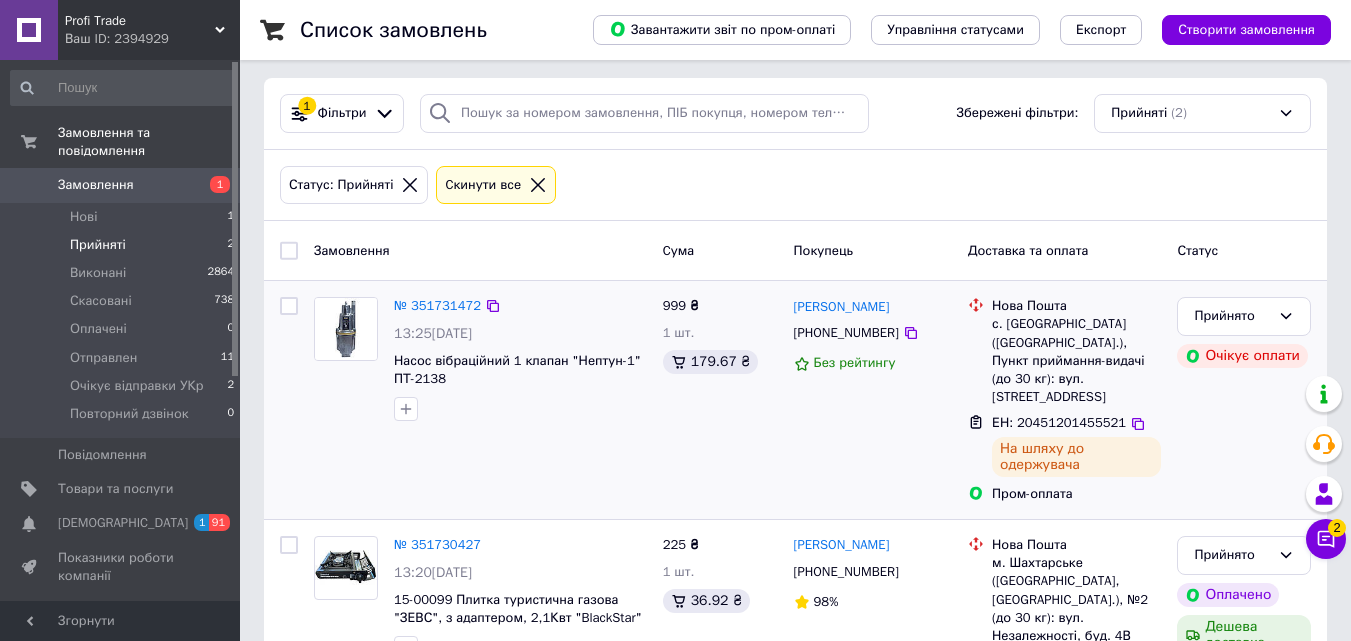 scroll, scrollTop: 0, scrollLeft: 0, axis: both 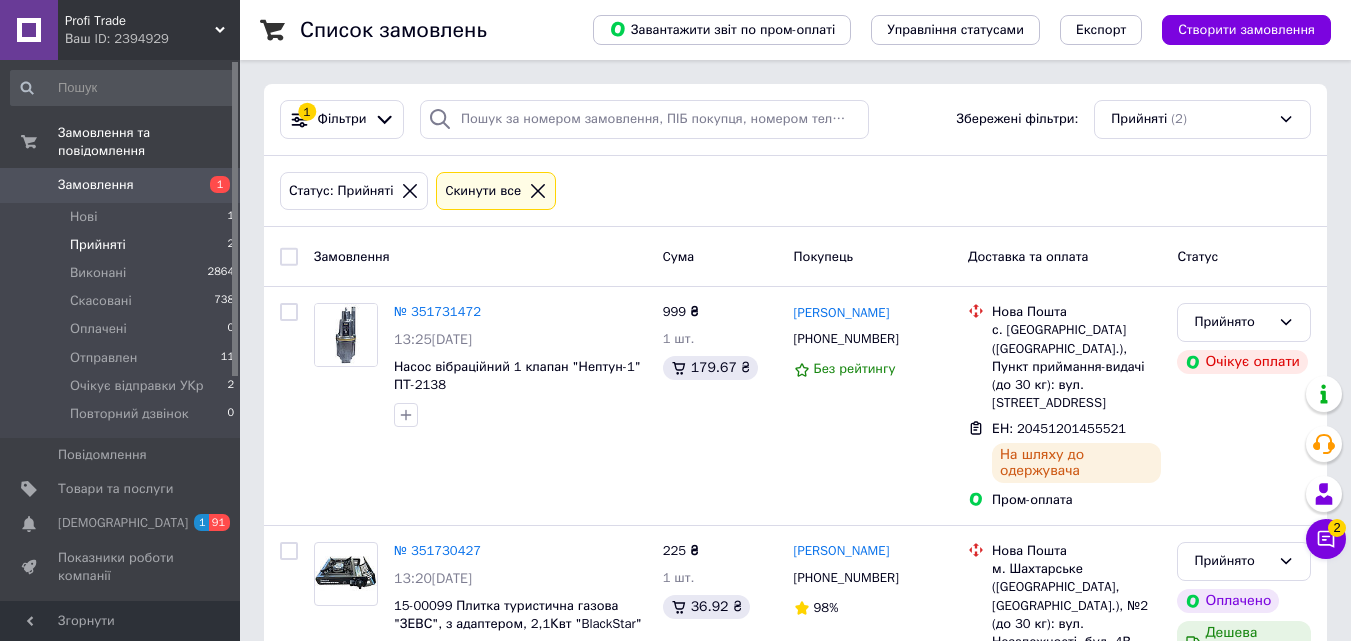 click on "Прийняті" at bounding box center [98, 245] 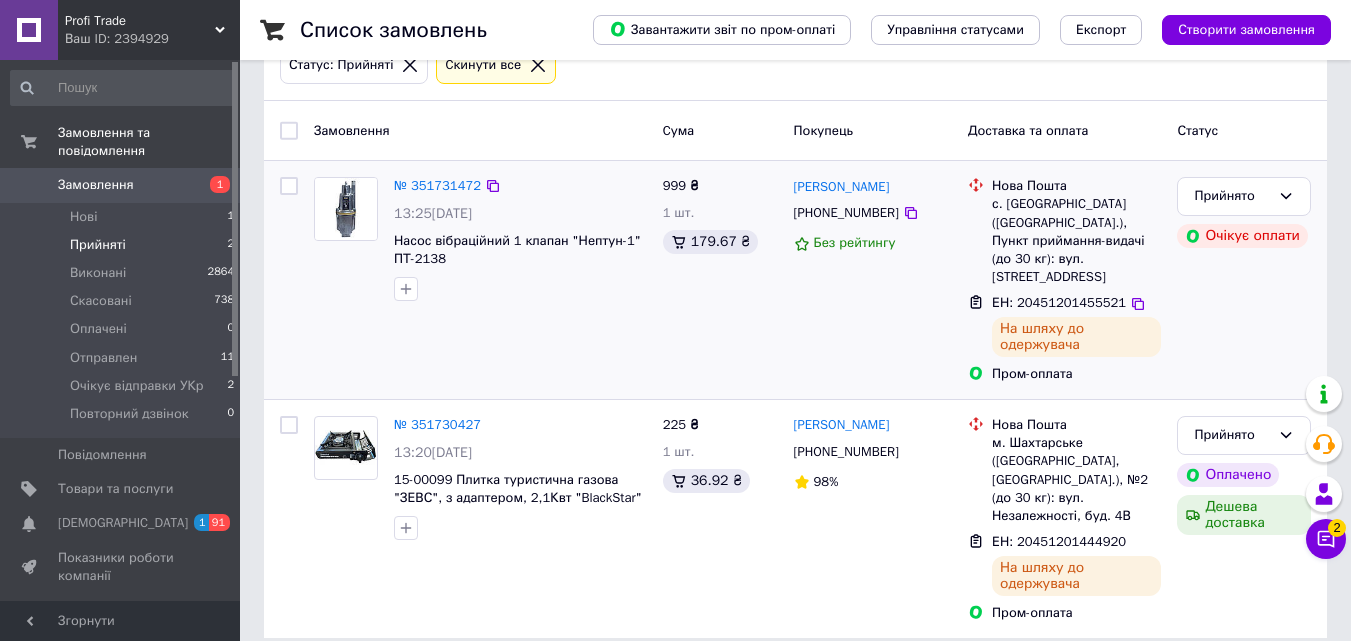 scroll, scrollTop: 129, scrollLeft: 0, axis: vertical 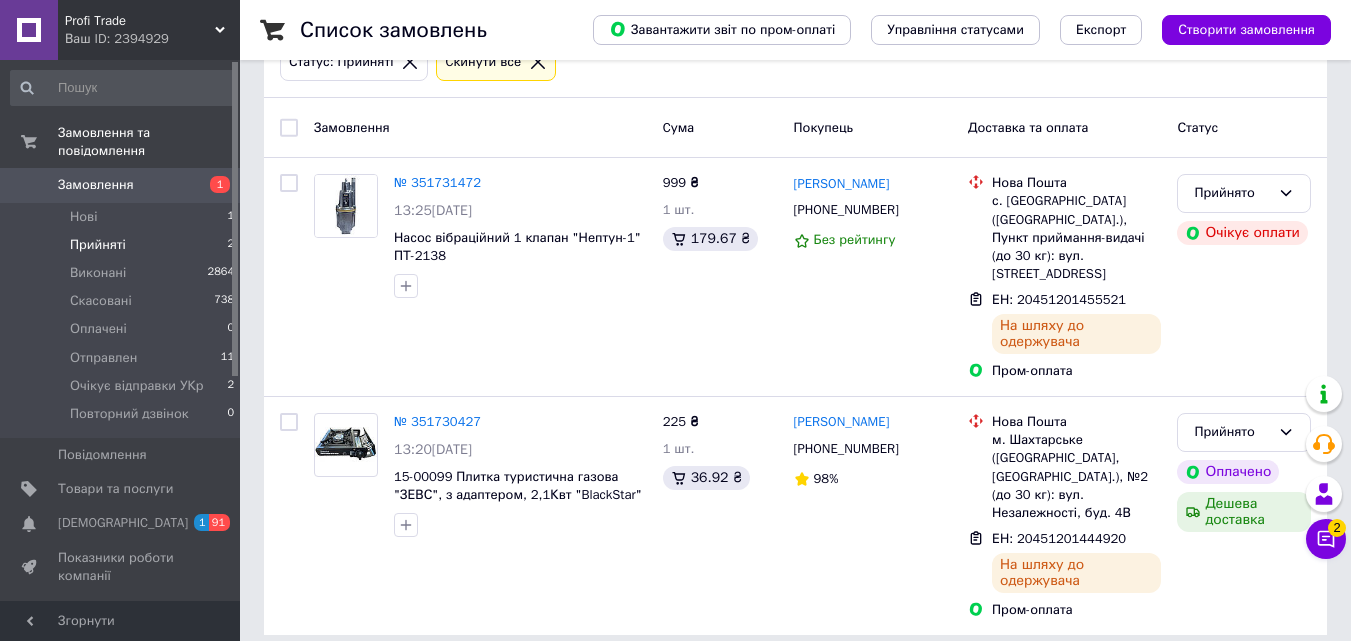 click on "Прийняті" at bounding box center [98, 245] 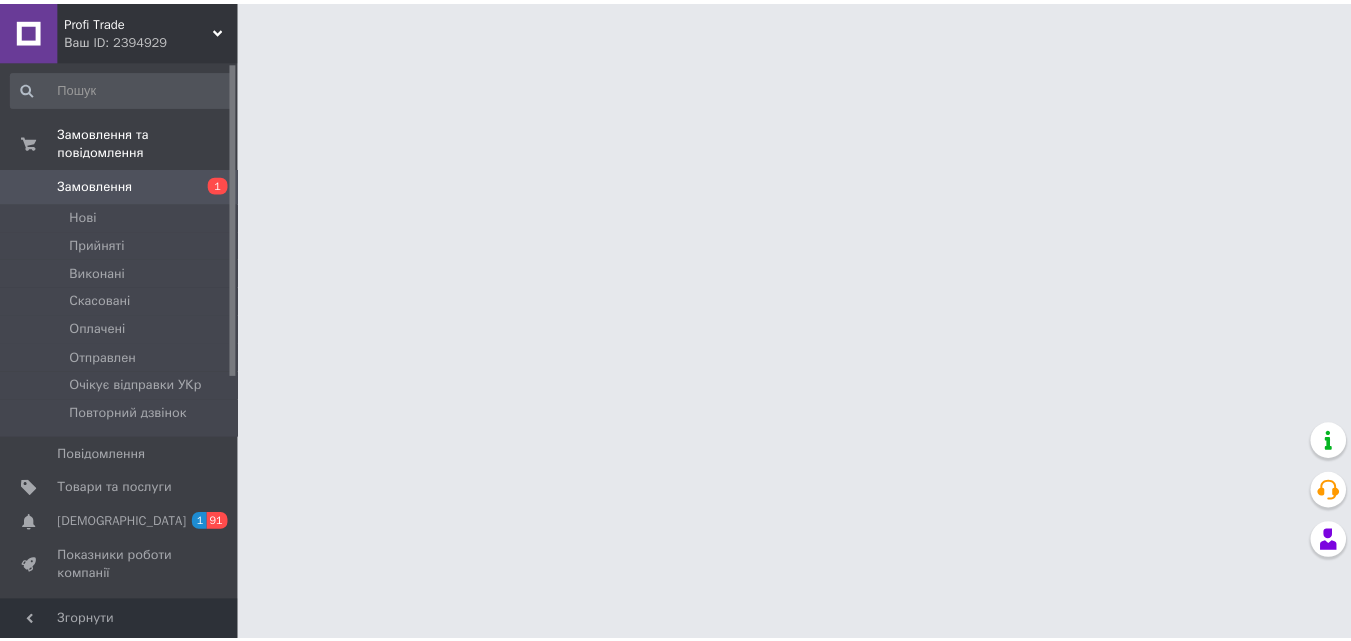 scroll, scrollTop: 0, scrollLeft: 0, axis: both 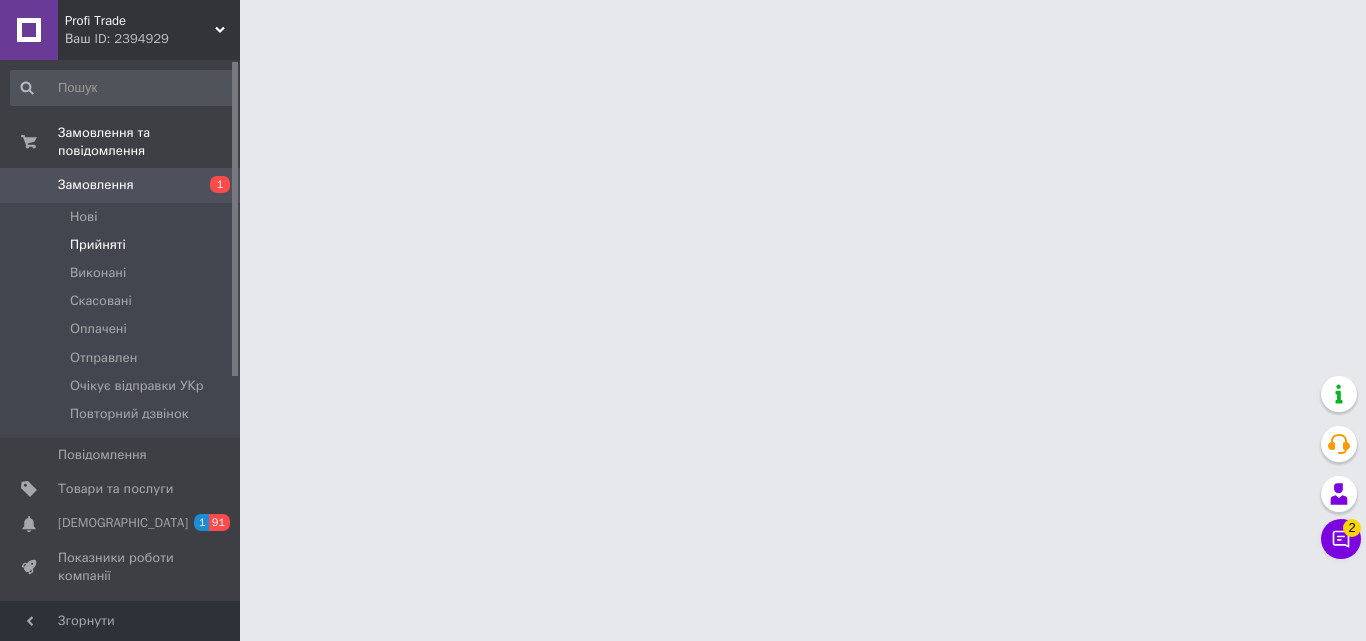 click on "Прийняті" at bounding box center (98, 245) 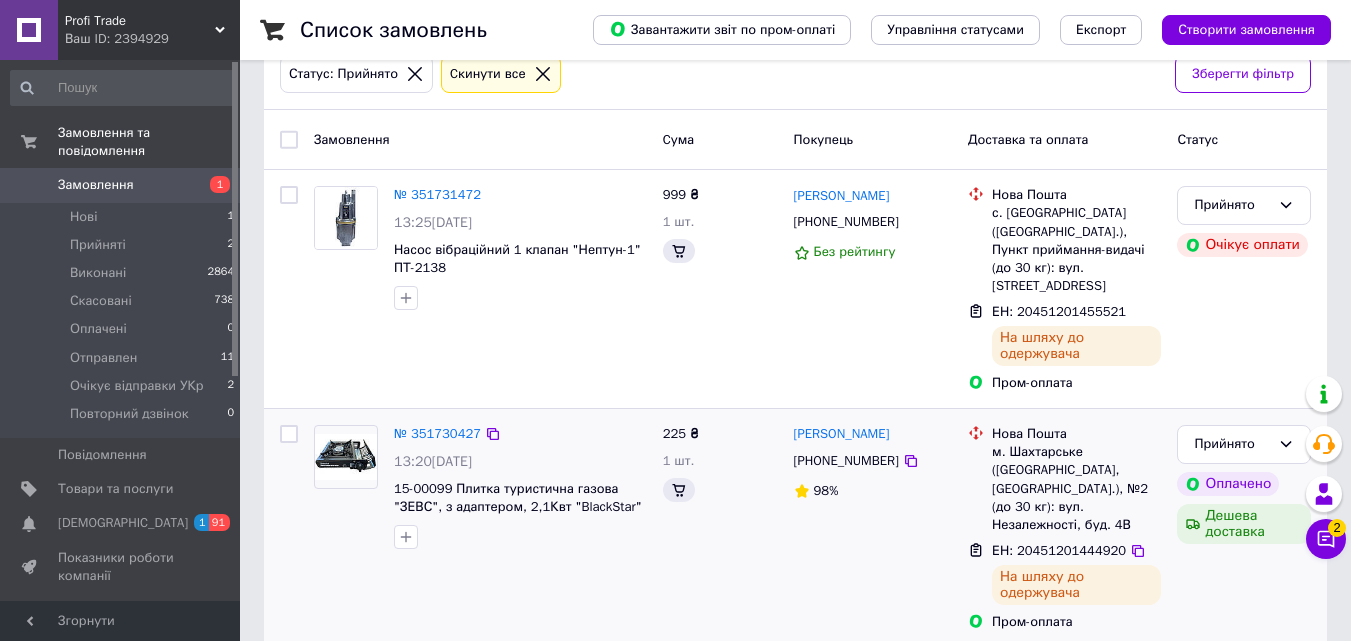 scroll, scrollTop: 129, scrollLeft: 0, axis: vertical 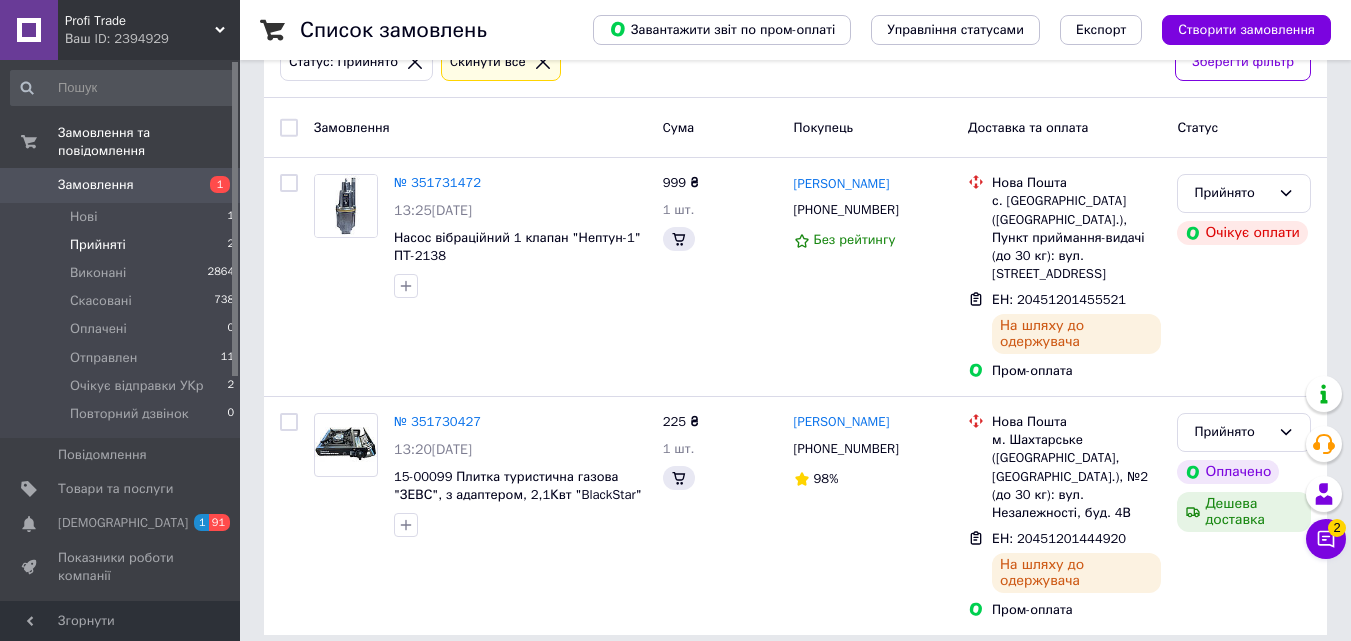 click on "Прийняті" at bounding box center [98, 245] 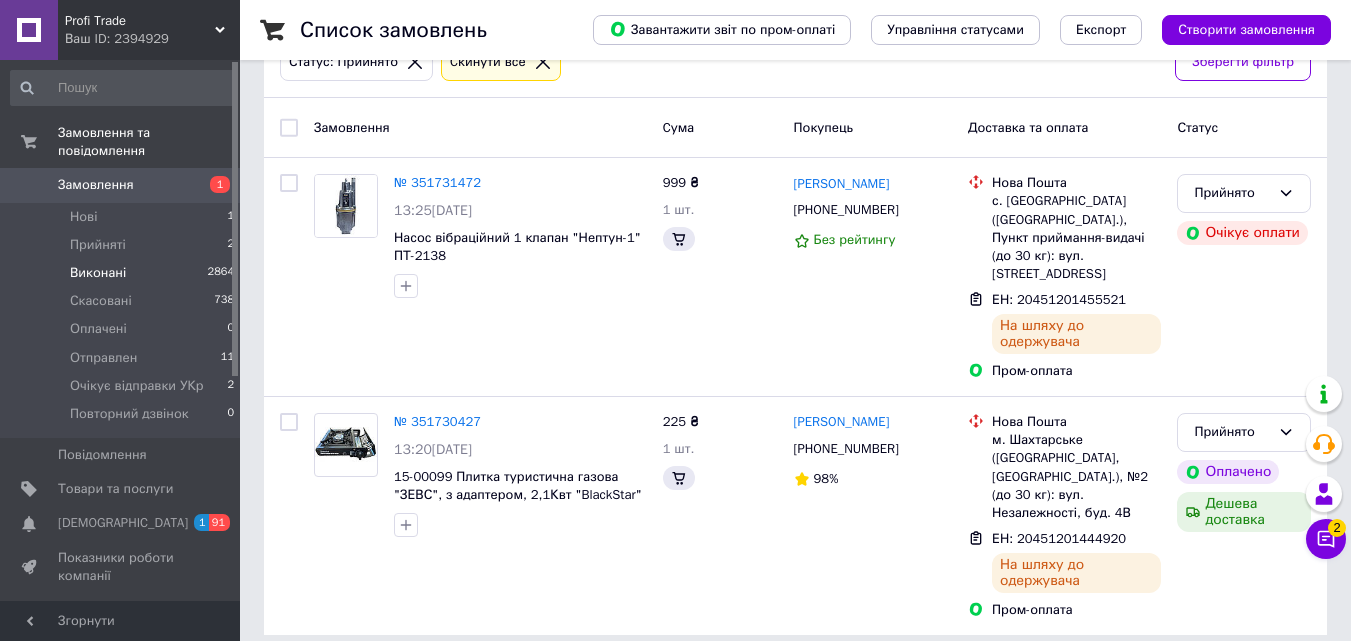 click on "Виконані" at bounding box center [98, 273] 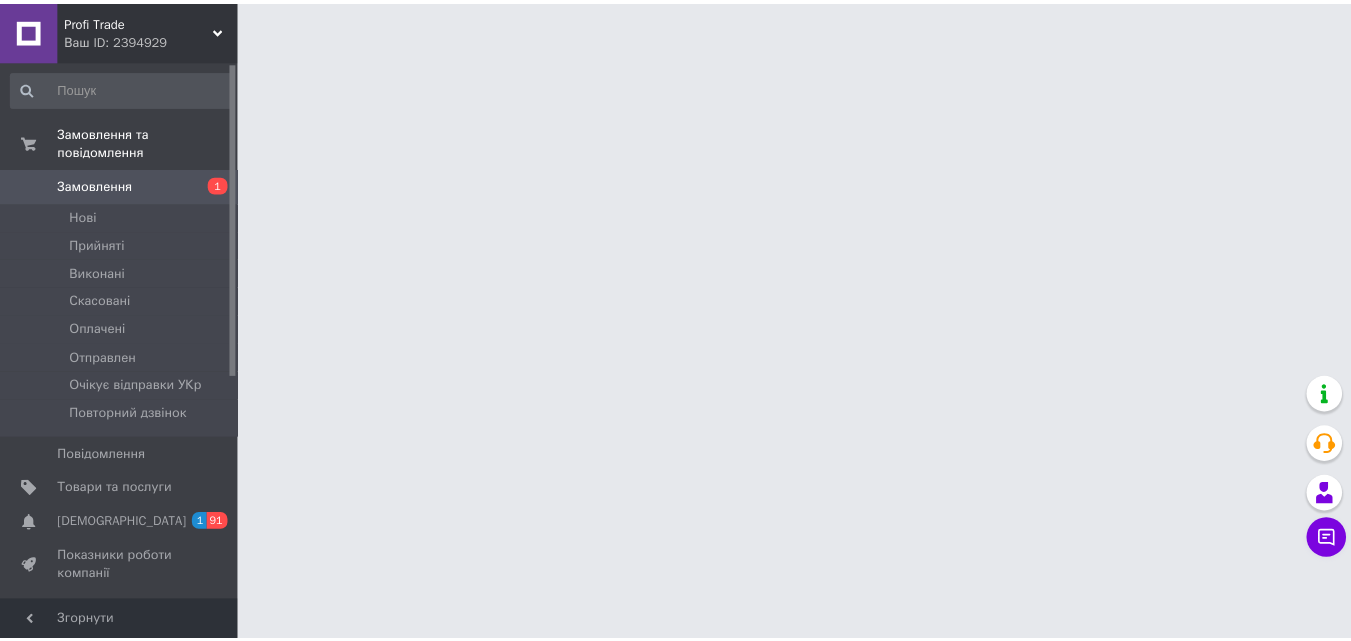 scroll, scrollTop: 0, scrollLeft: 0, axis: both 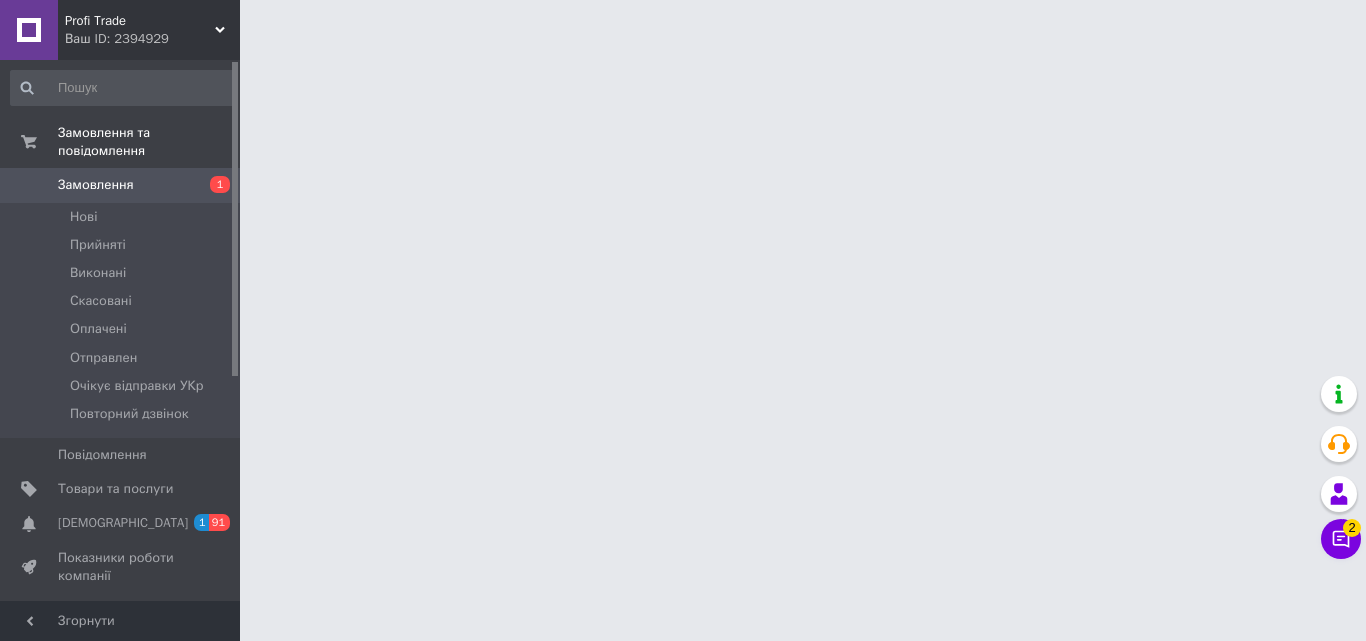 click on "Виконані" at bounding box center [98, 273] 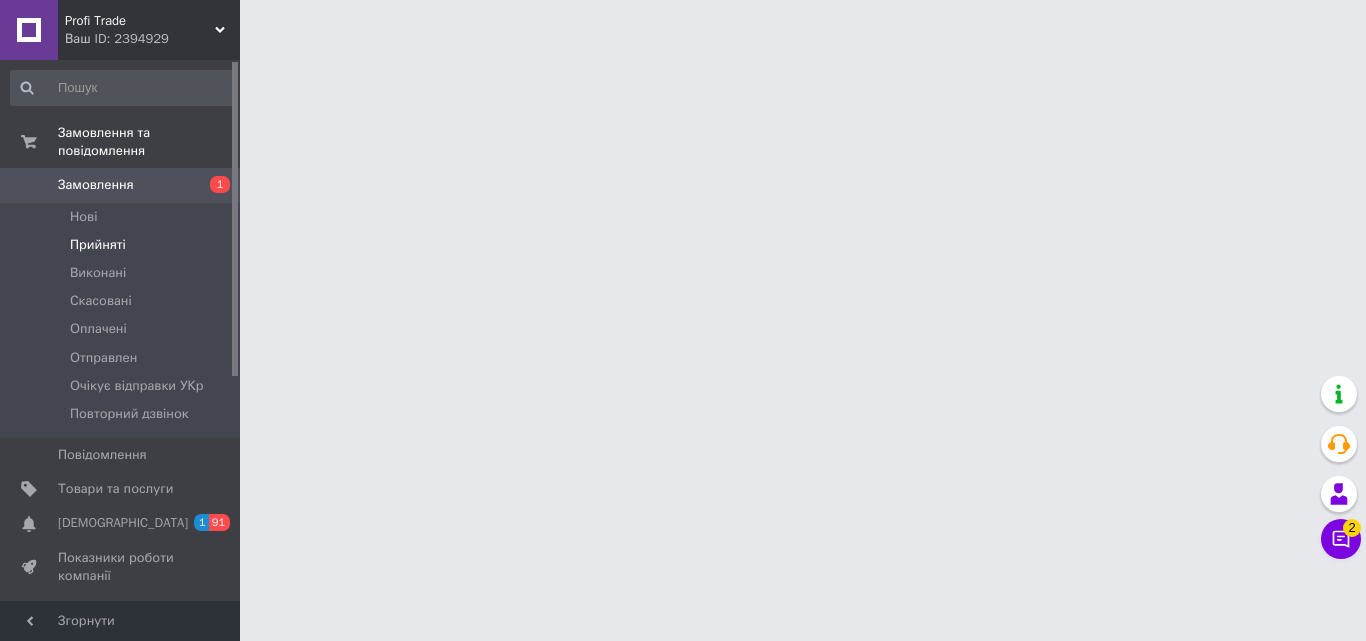 click on "Прийняті" at bounding box center [98, 245] 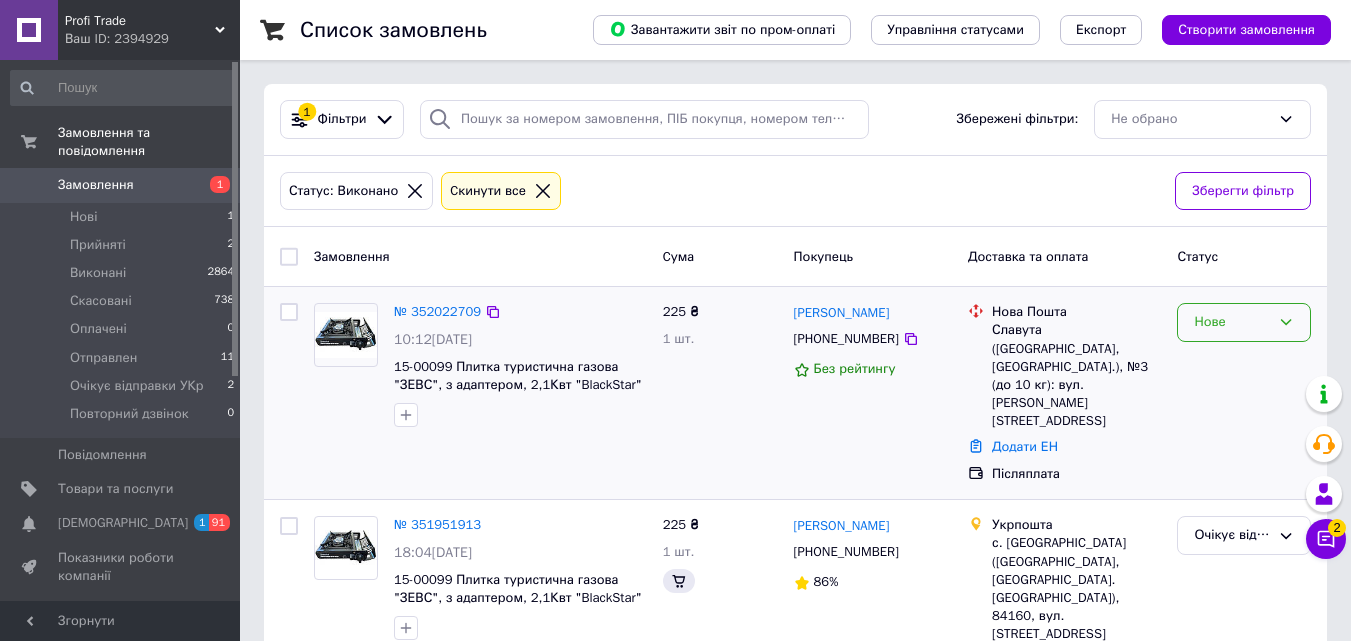 click on "Нове" at bounding box center (1232, 322) 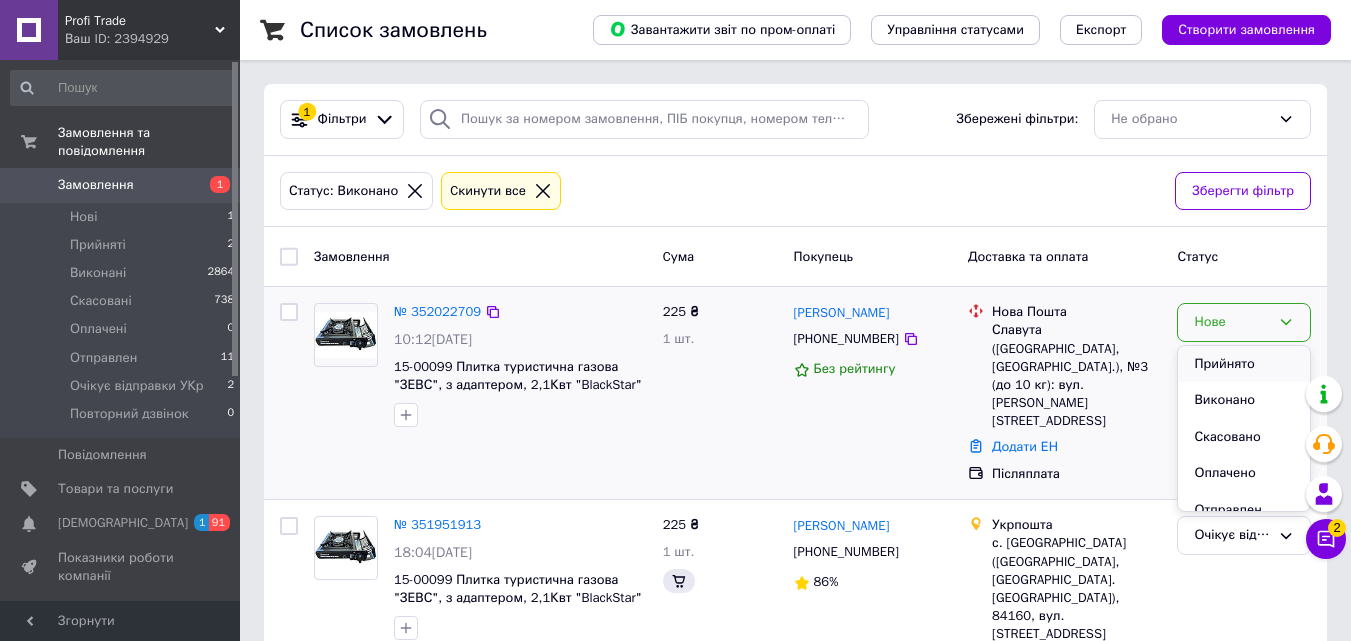 click on "Прийнято" at bounding box center (1244, 364) 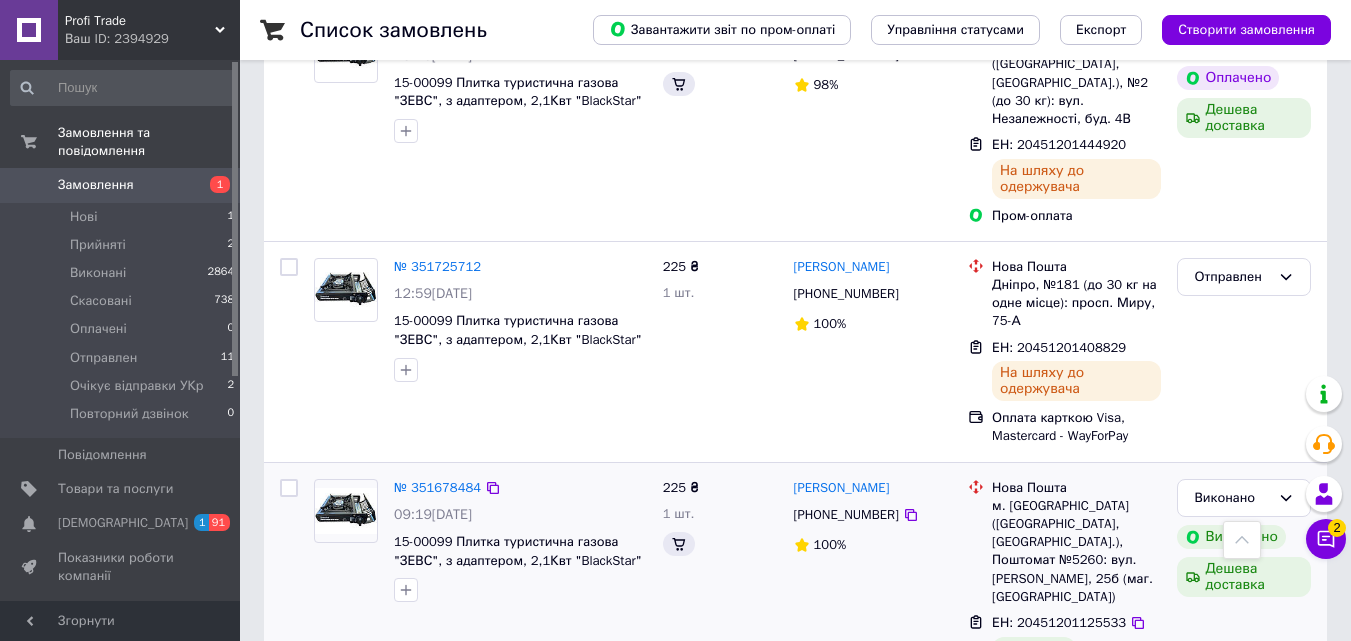 scroll, scrollTop: 1900, scrollLeft: 0, axis: vertical 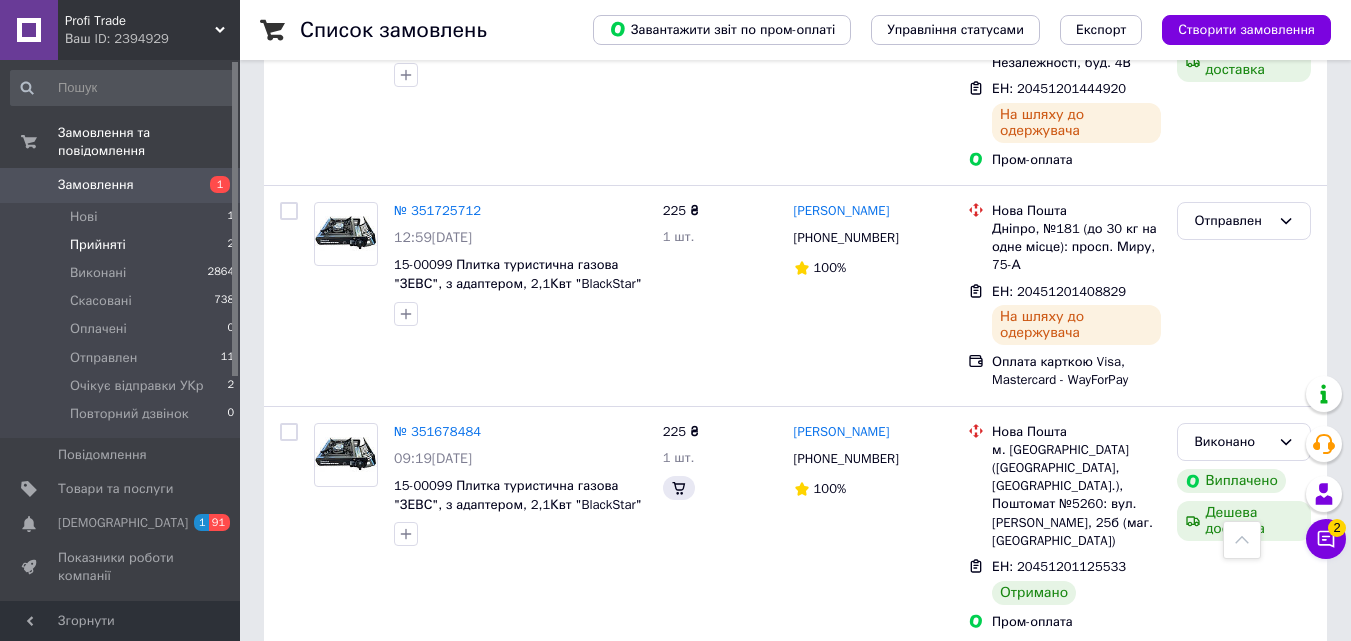 click on "Прийняті" at bounding box center (98, 245) 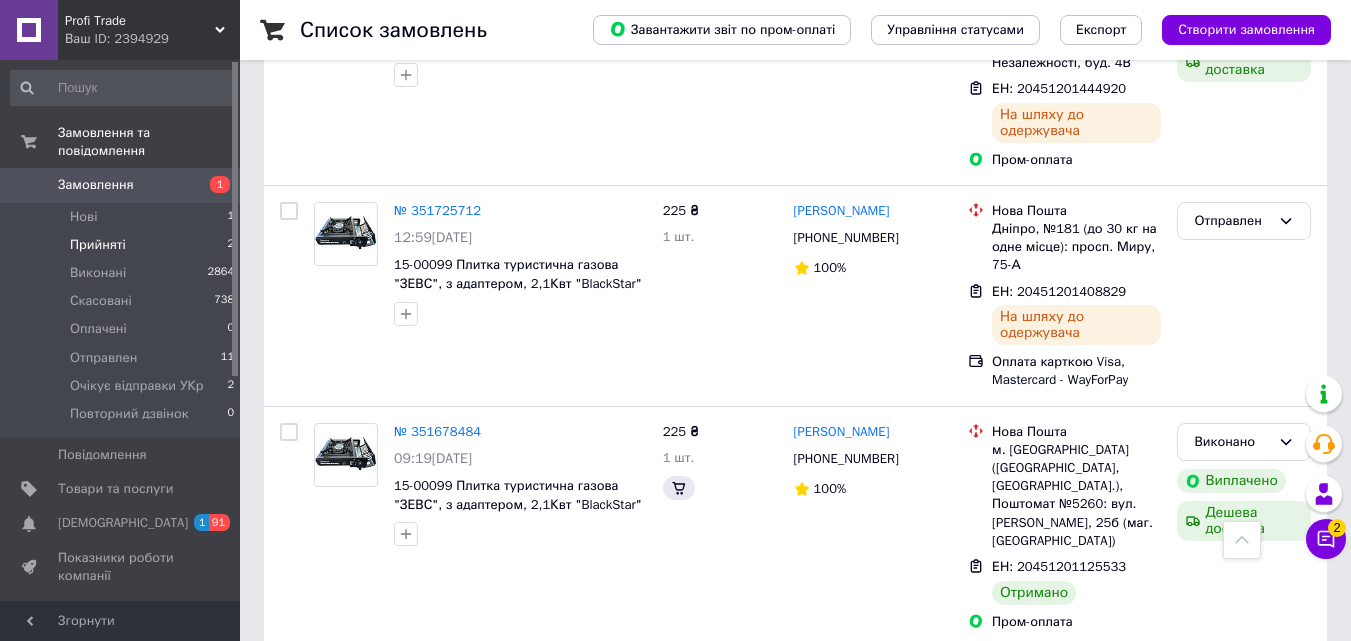 click on "Прийняті" at bounding box center (98, 245) 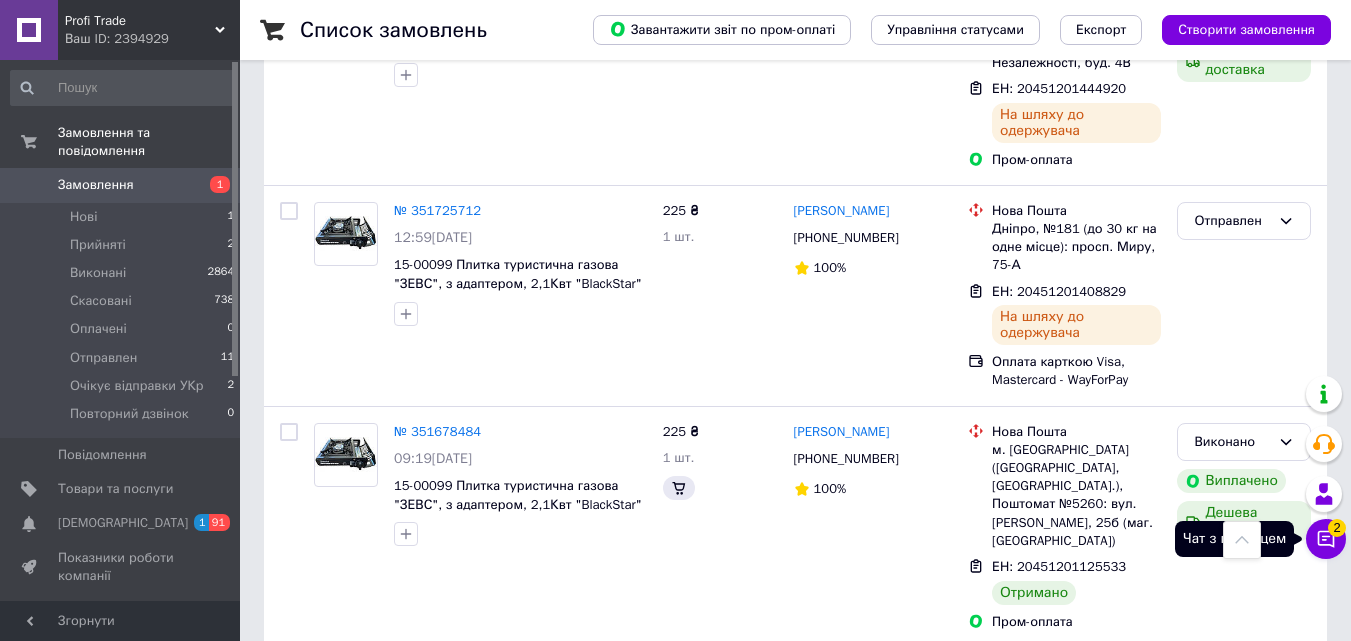 click 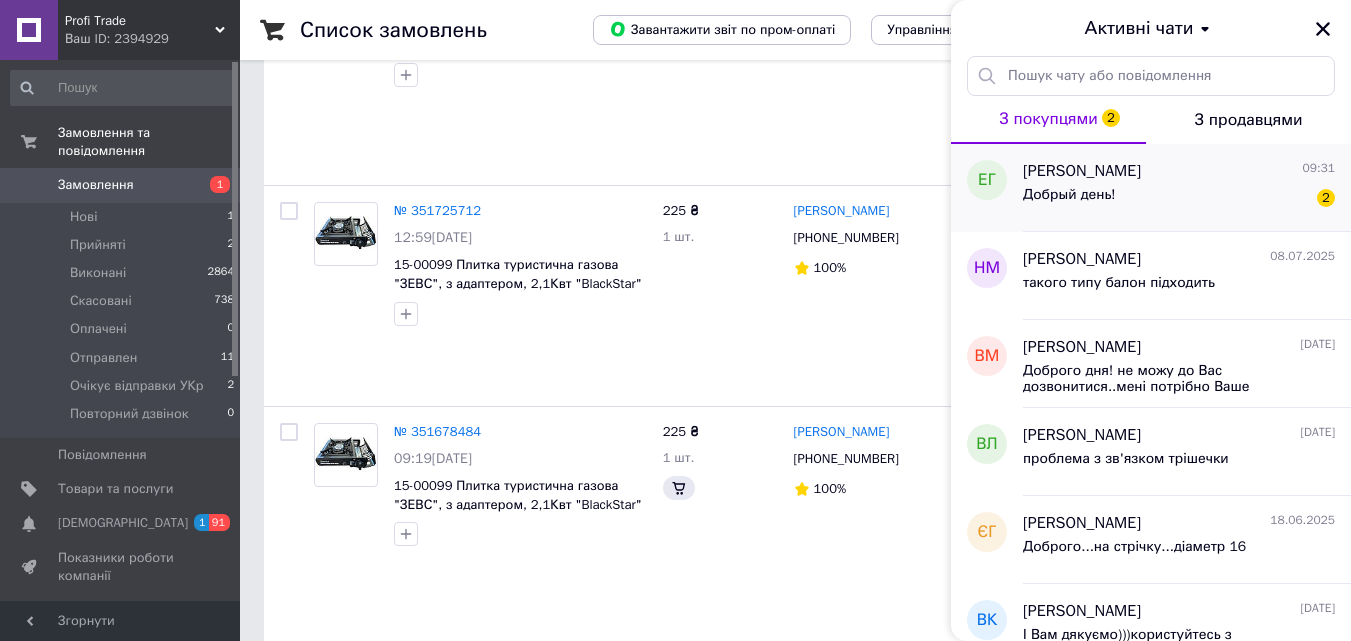 click on "Евгений Гринько" at bounding box center (1082, 171) 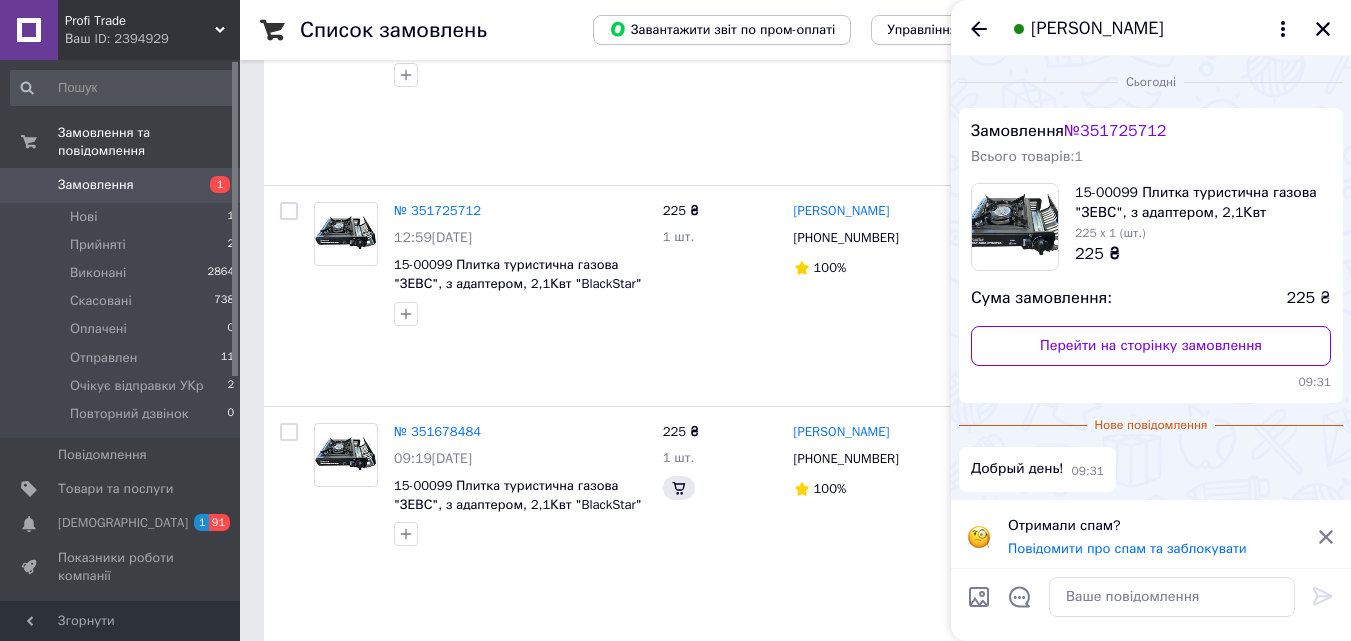 scroll, scrollTop: 5, scrollLeft: 0, axis: vertical 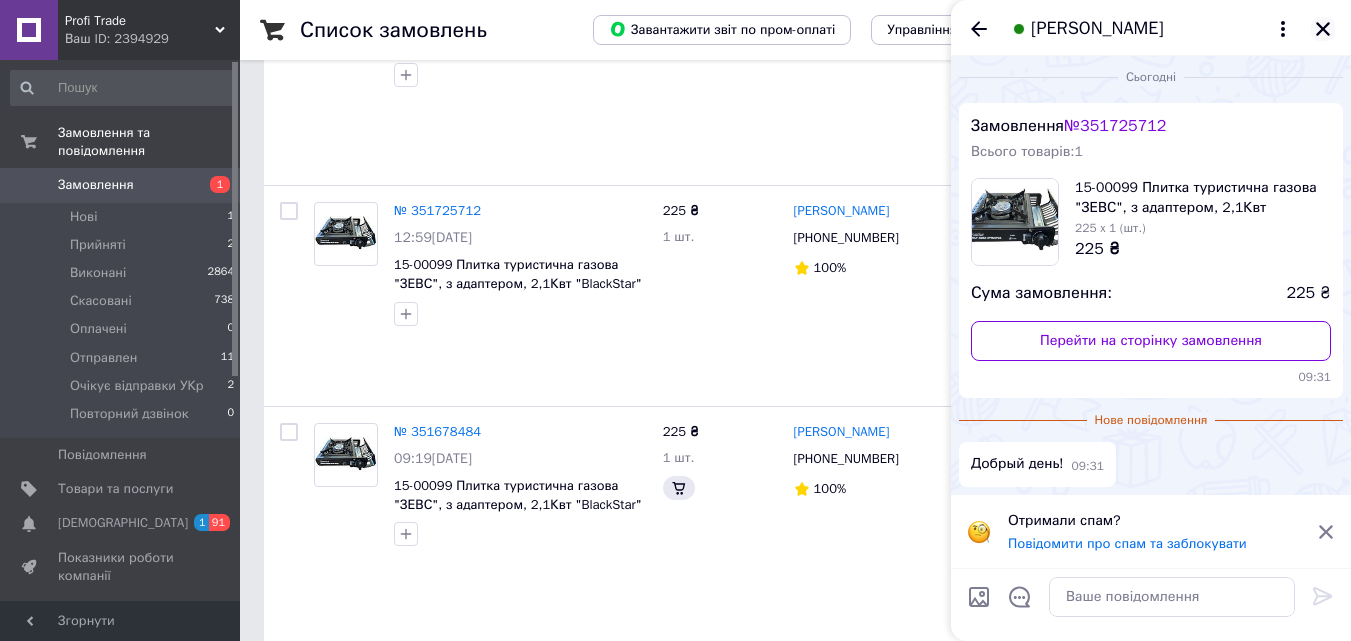 drag, startPoint x: 1329, startPoint y: 26, endPoint x: 526, endPoint y: 169, distance: 815.6335 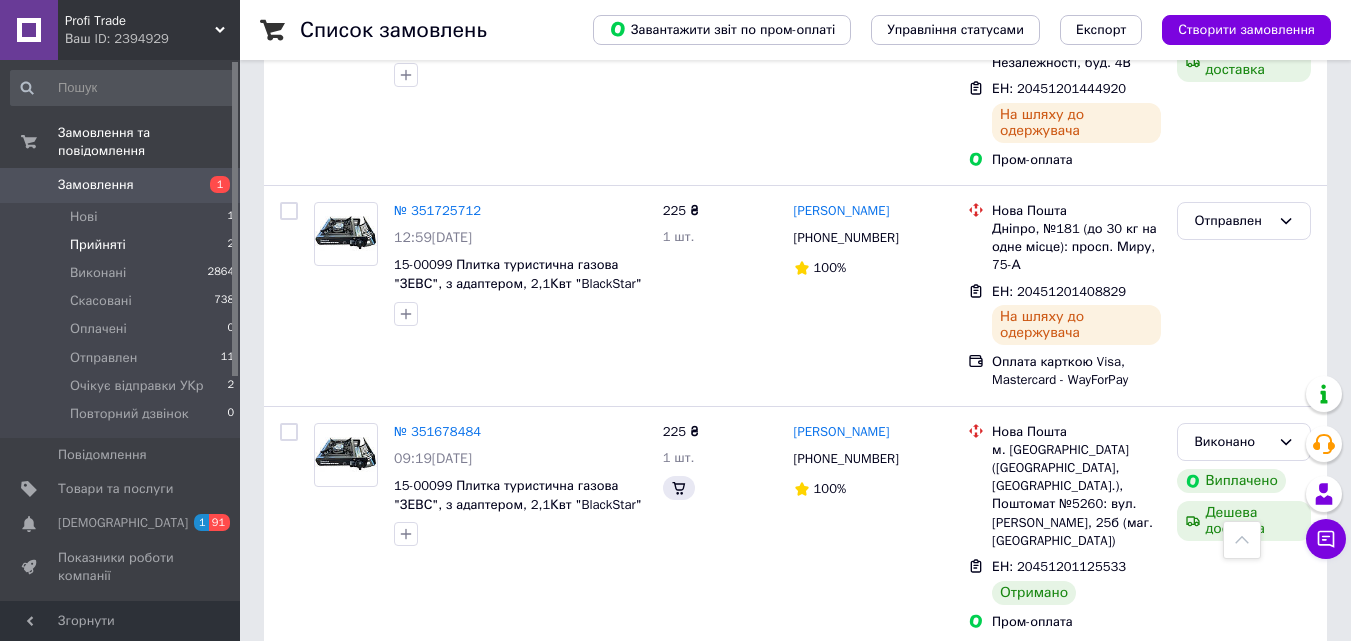 click on "Прийняті" at bounding box center (98, 245) 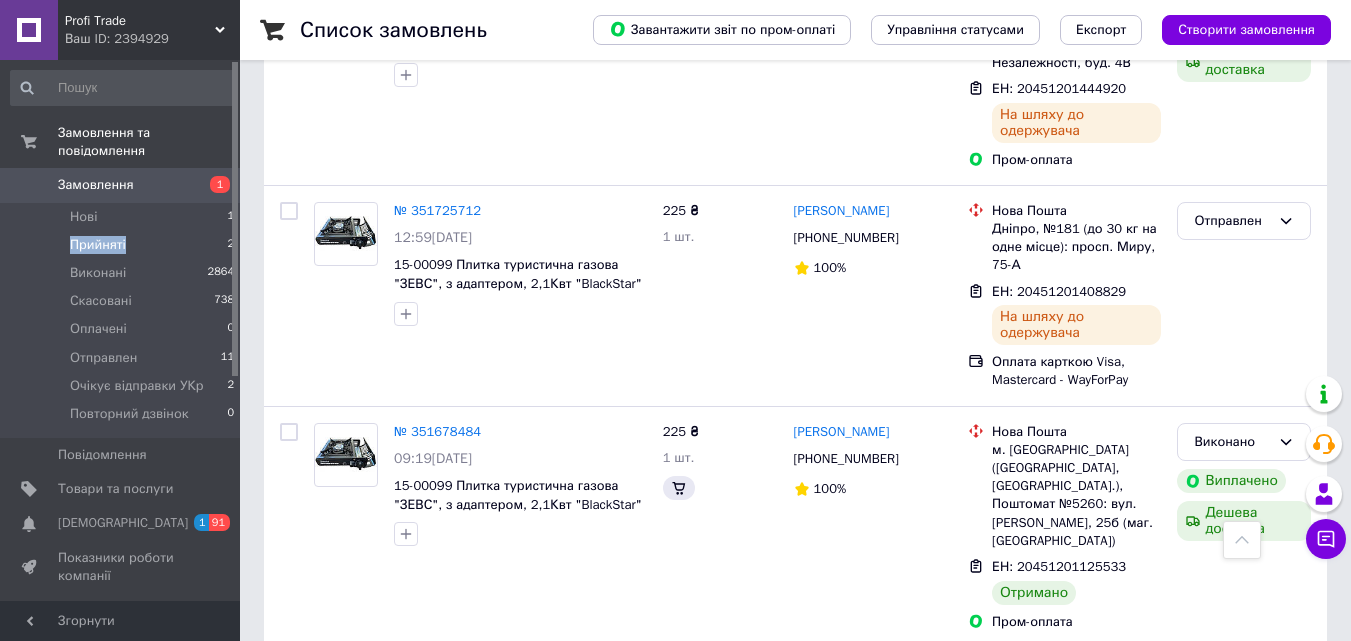 click on "Прийняті" at bounding box center [98, 245] 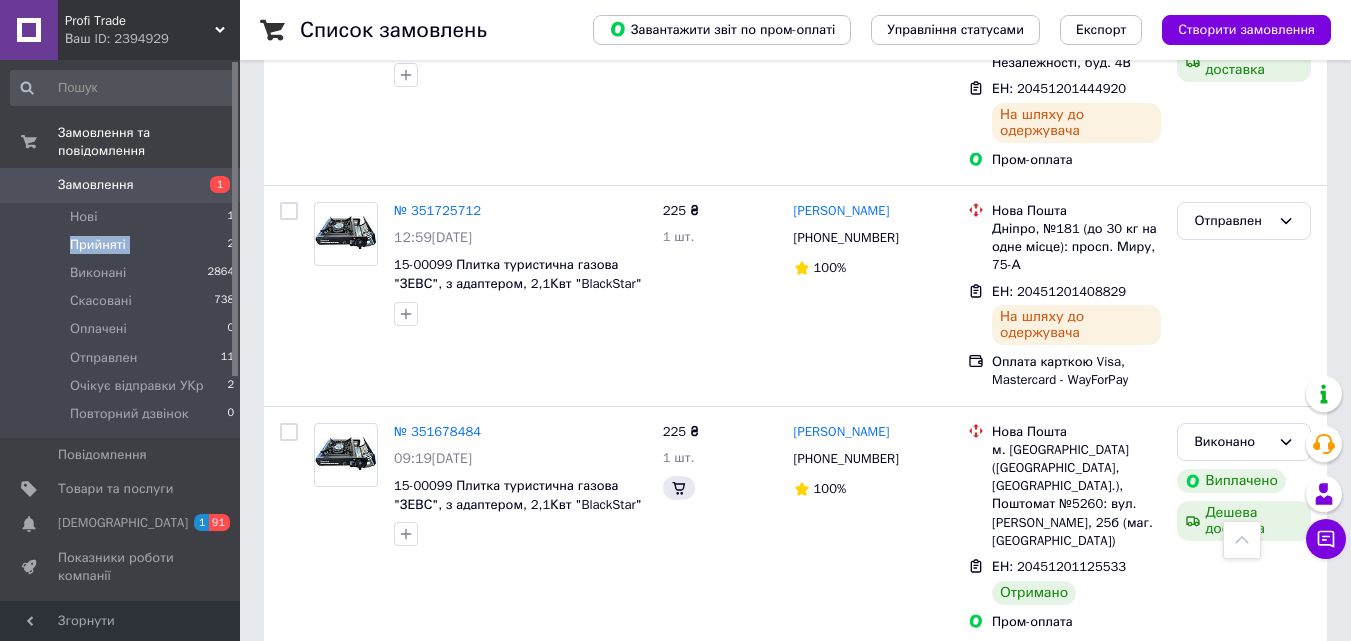 click on "Прийняті" at bounding box center [98, 245] 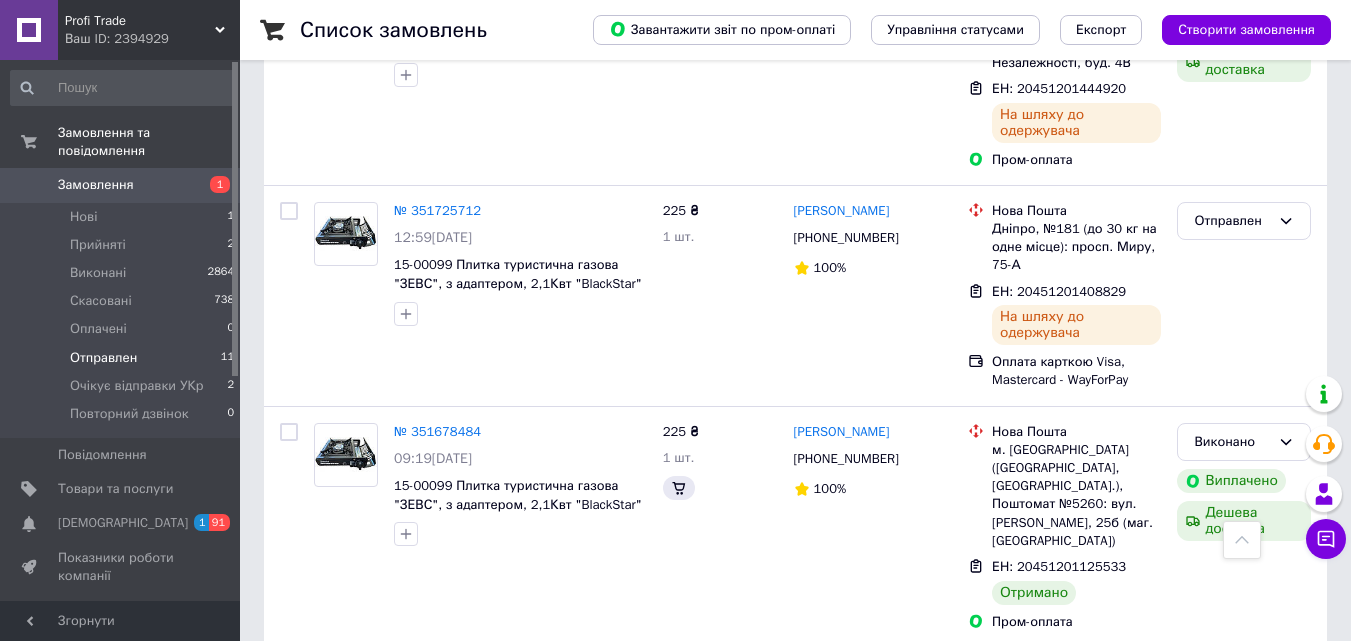 click on "Отправлен" at bounding box center [103, 358] 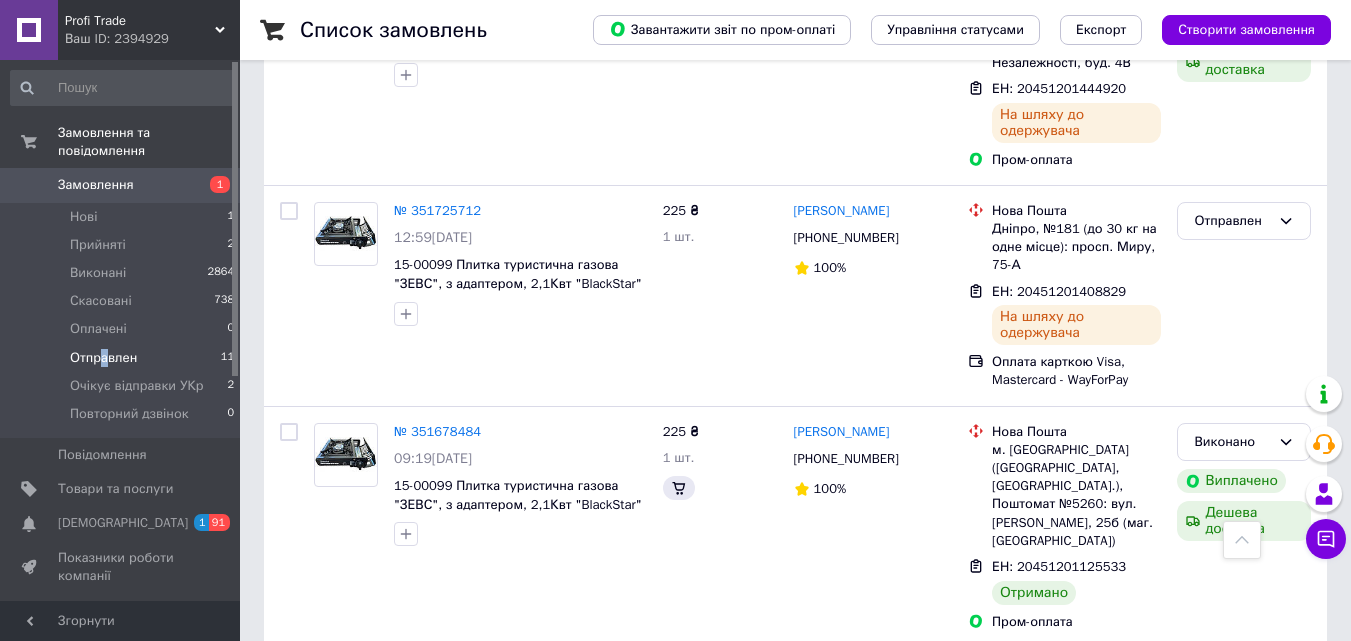 click on "Отправлен" at bounding box center (103, 358) 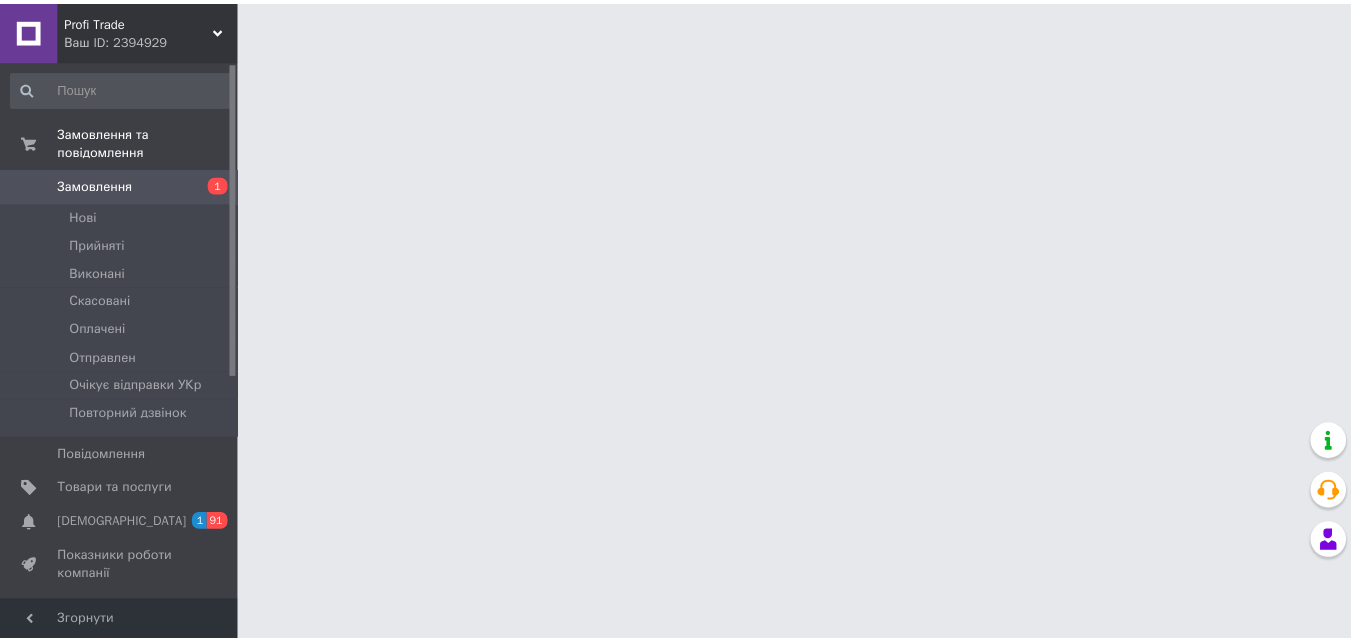 scroll, scrollTop: 0, scrollLeft: 0, axis: both 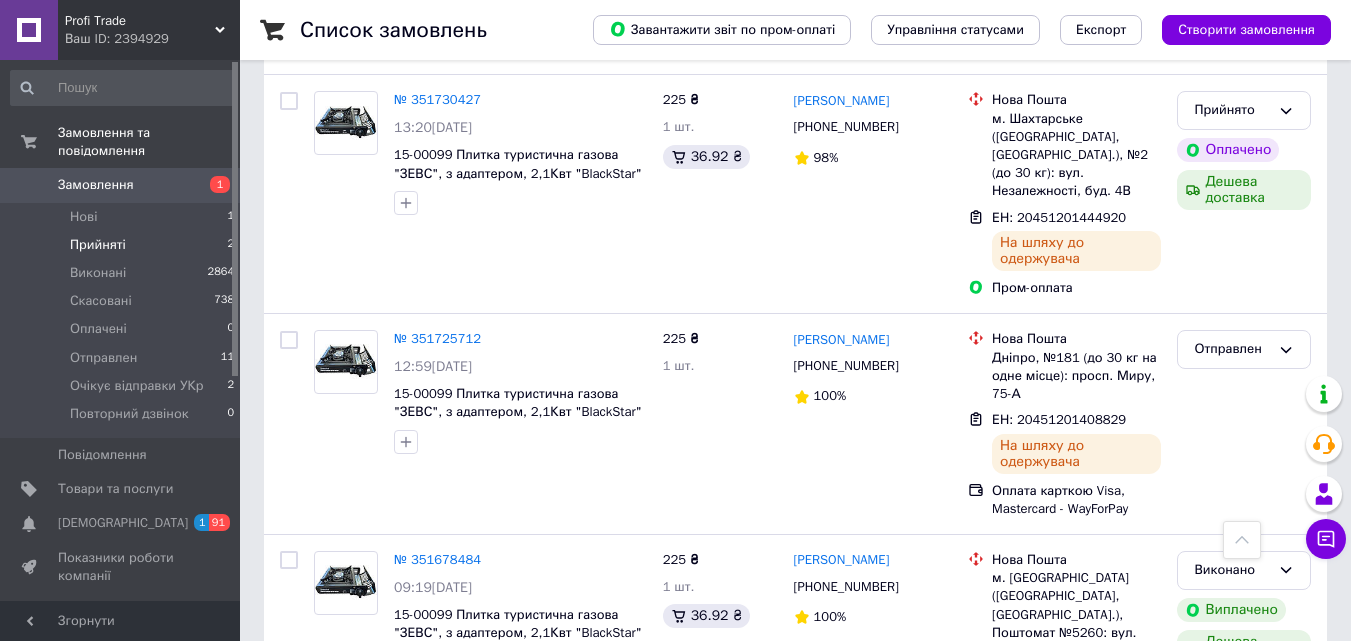 click on "Прийняті" at bounding box center [98, 245] 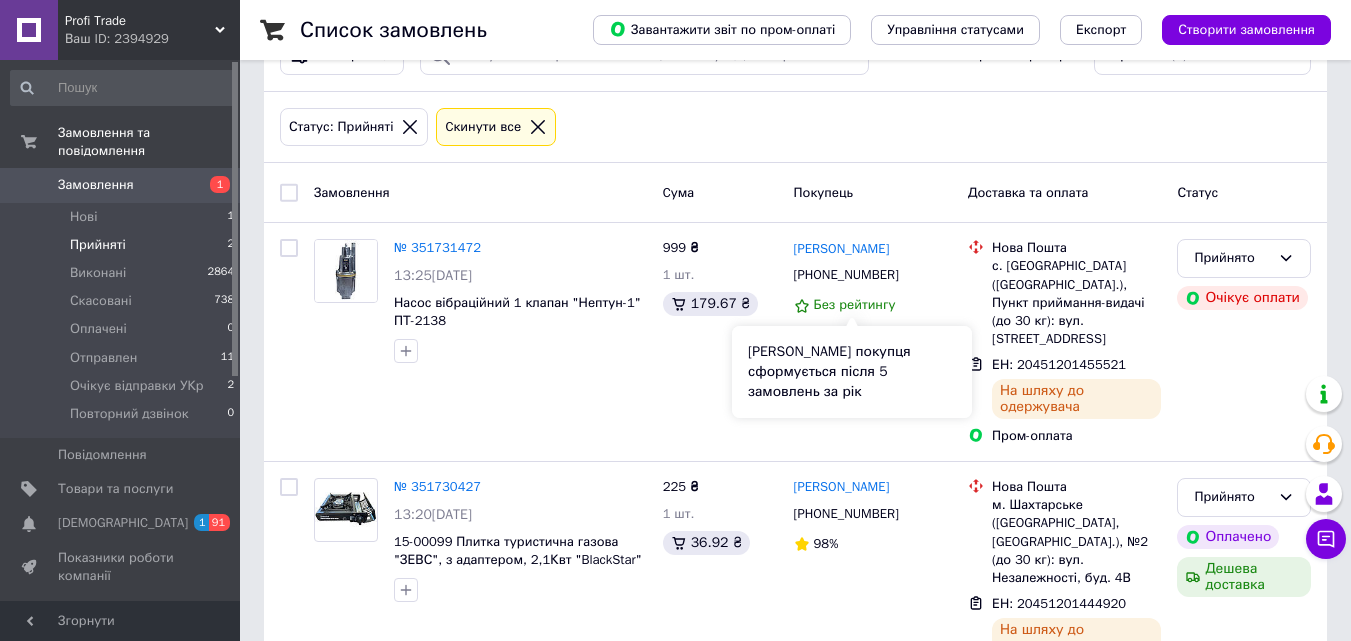 scroll, scrollTop: 129, scrollLeft: 0, axis: vertical 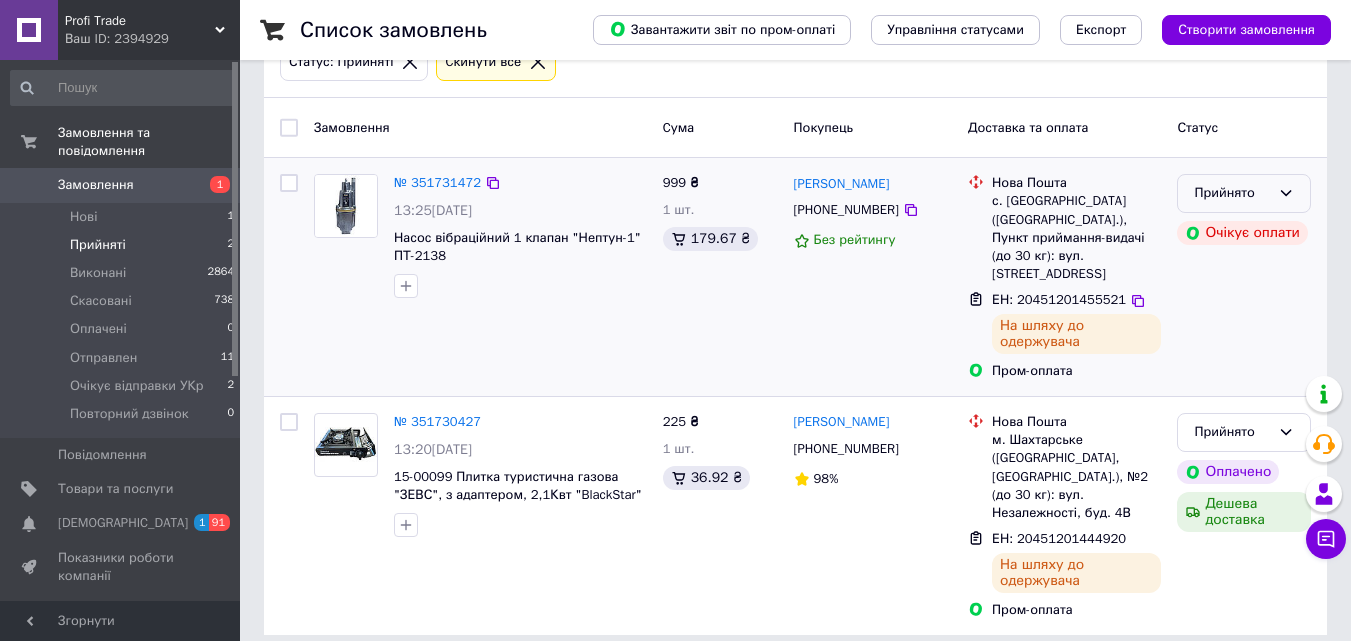 click on "Прийнято" at bounding box center (1244, 193) 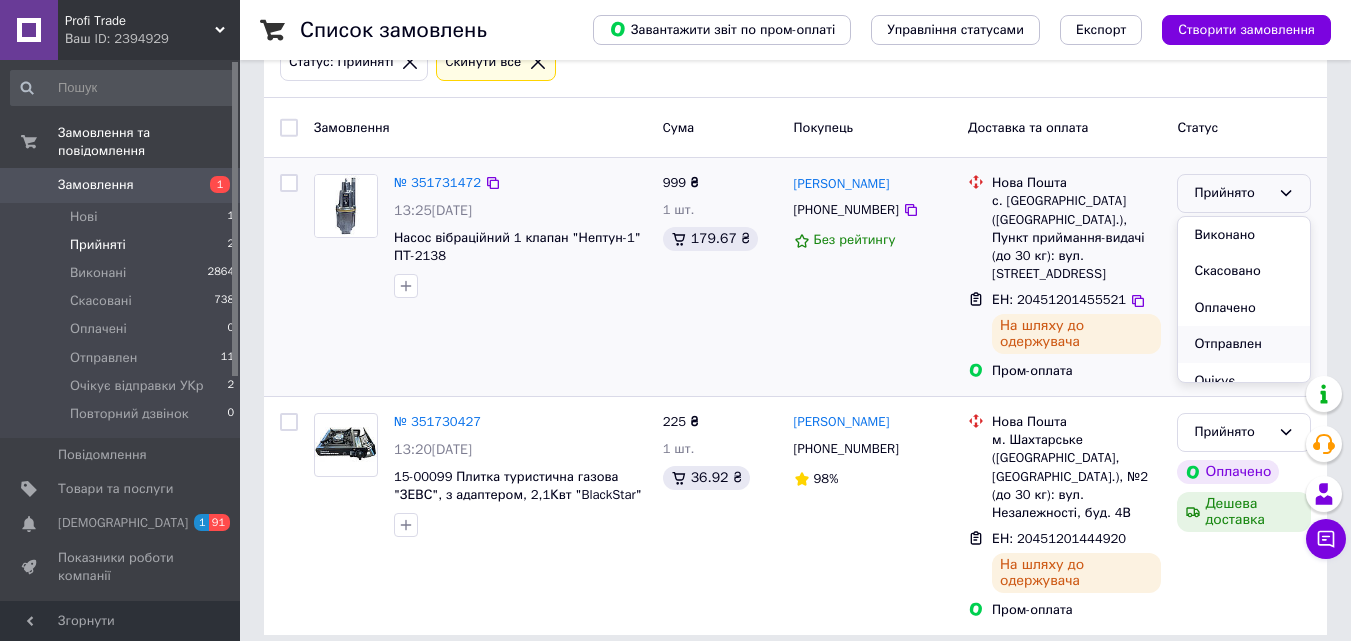 click on "Отправлен" at bounding box center (1244, 344) 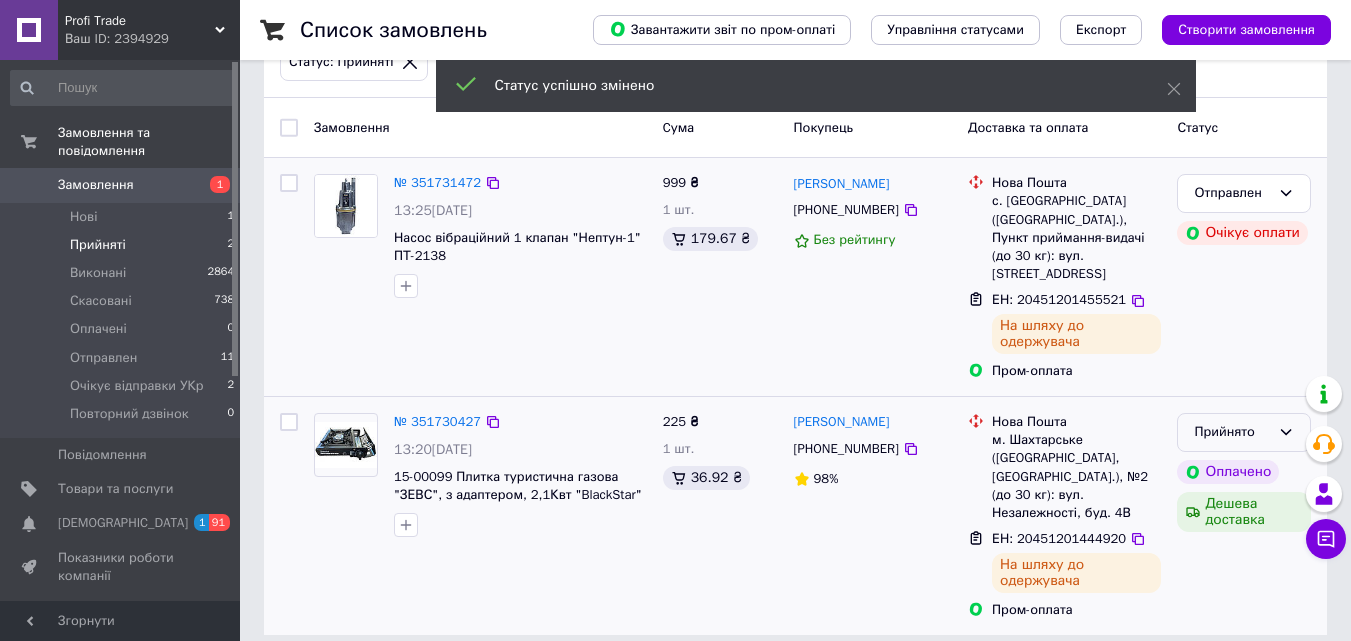 click on "Прийнято" at bounding box center [1232, 432] 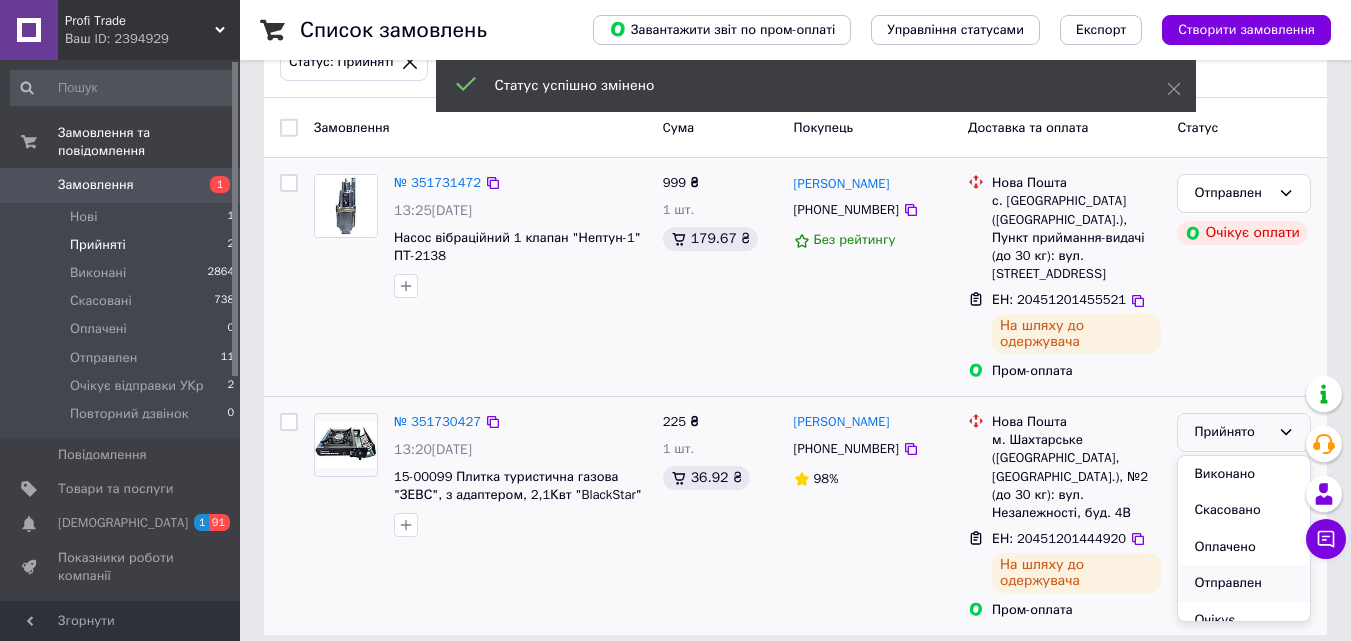 click on "Отправлен" at bounding box center (1244, 583) 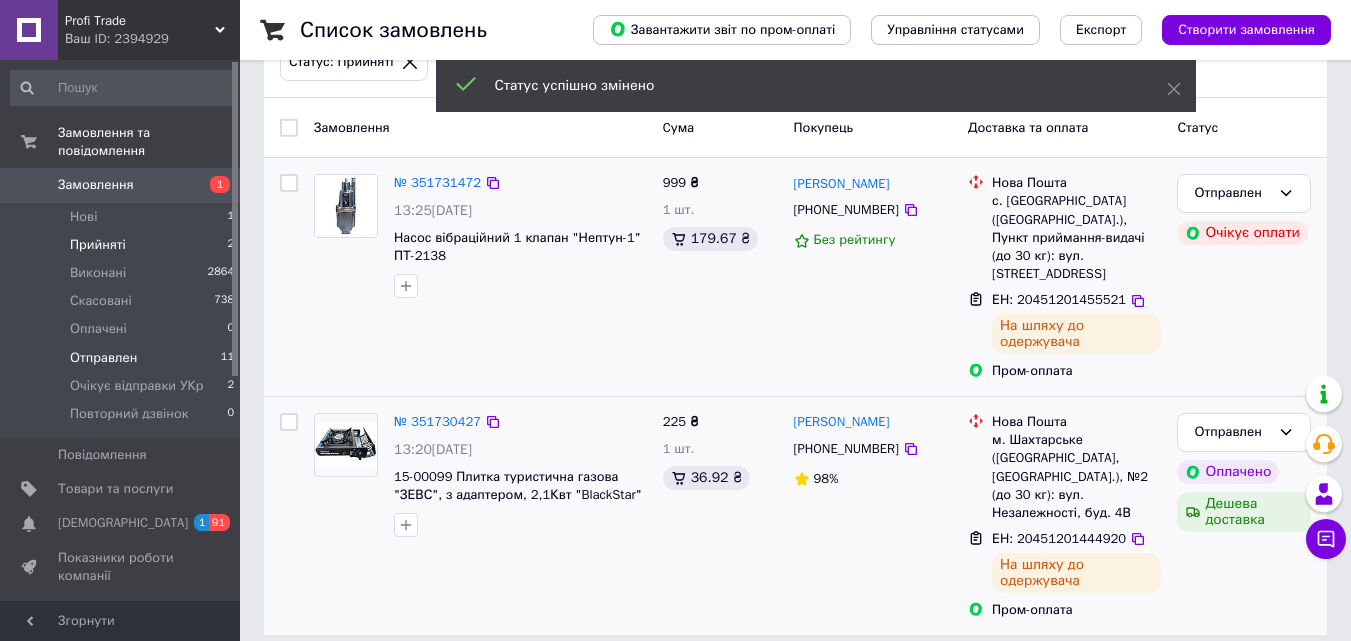 click on "Отправлен" at bounding box center (103, 358) 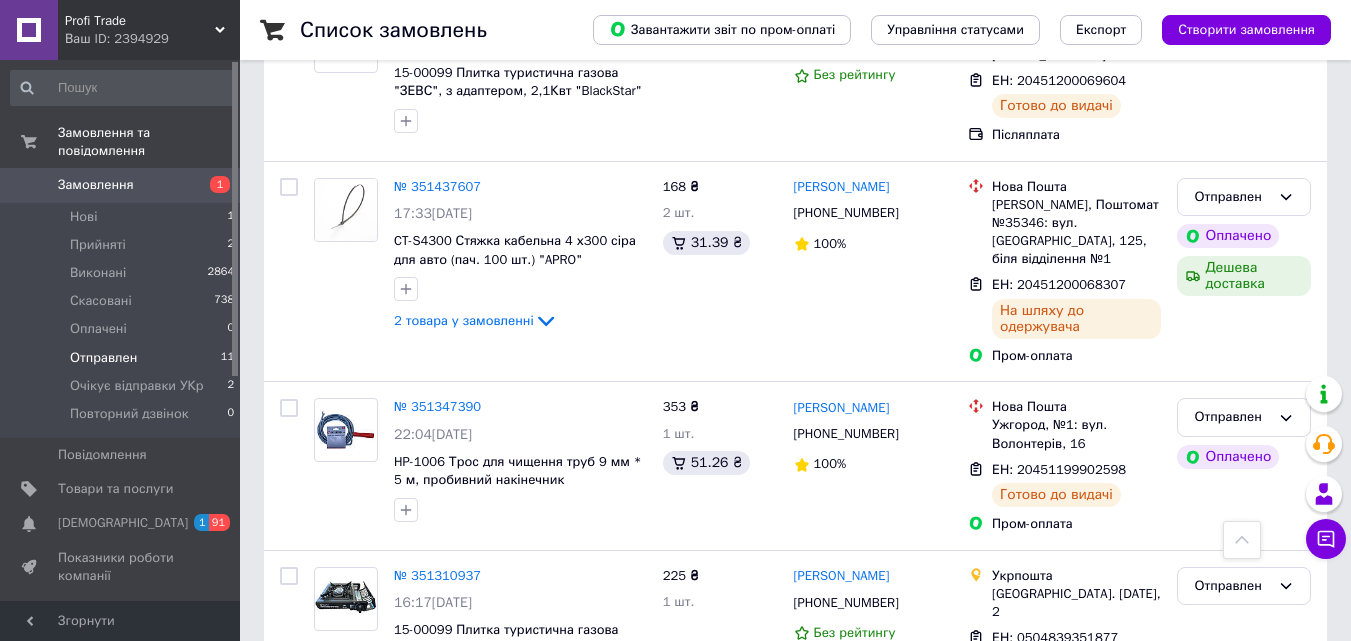scroll, scrollTop: 1776, scrollLeft: 0, axis: vertical 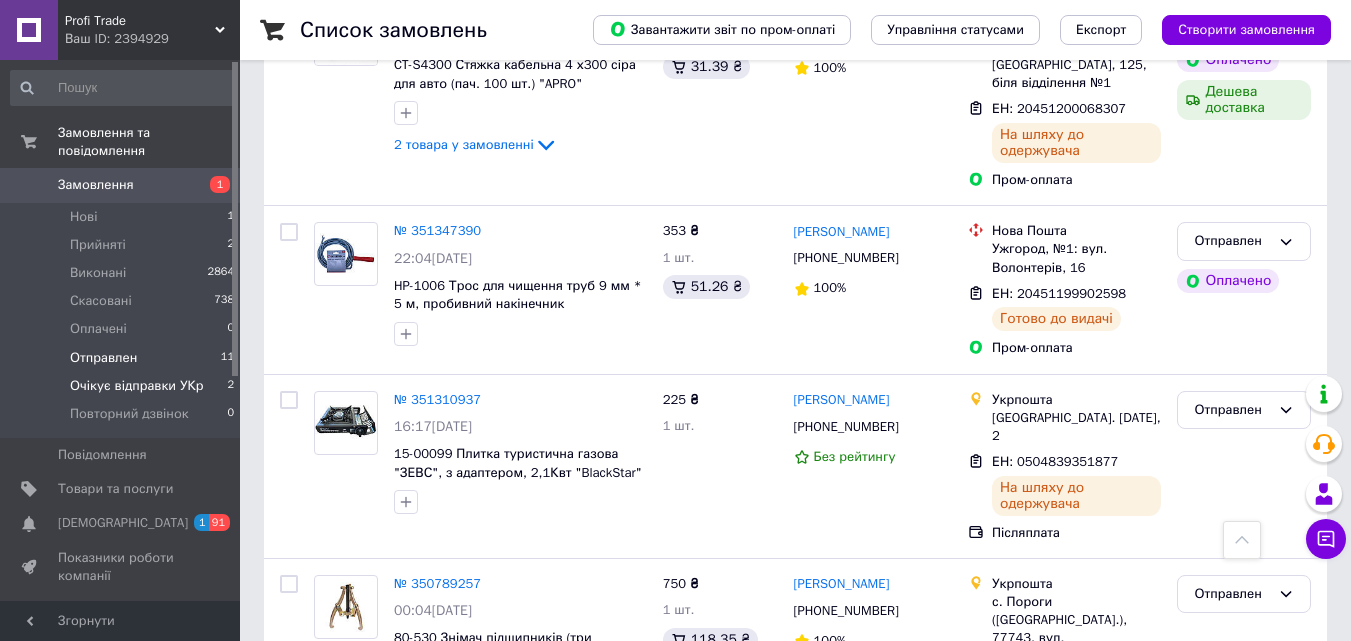 click on "Очікує відправки УКр" at bounding box center [137, 386] 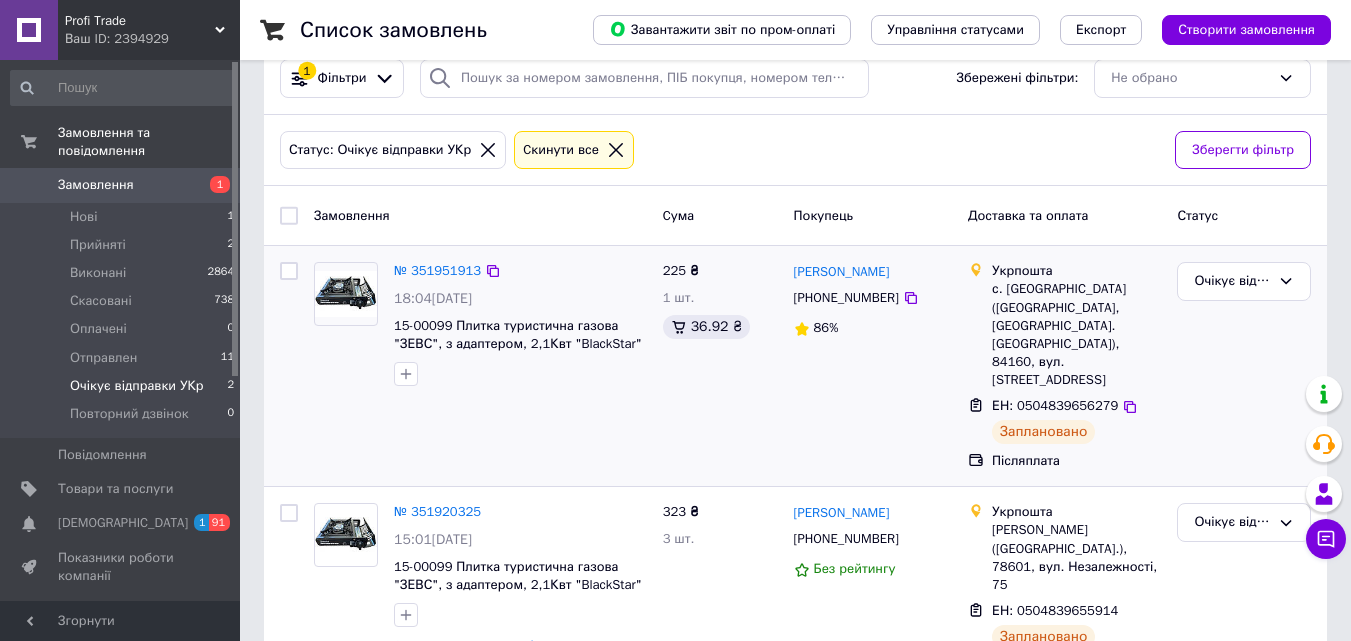 scroll, scrollTop: 63, scrollLeft: 0, axis: vertical 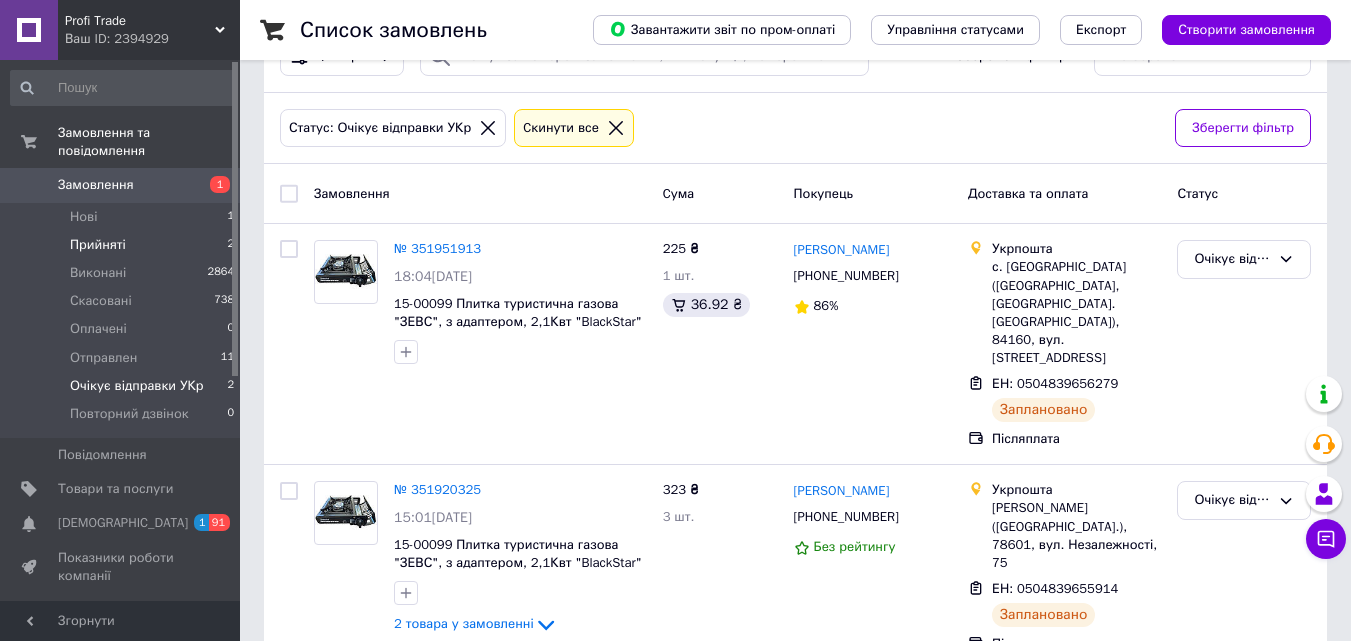 click on "Прийняті" at bounding box center [98, 245] 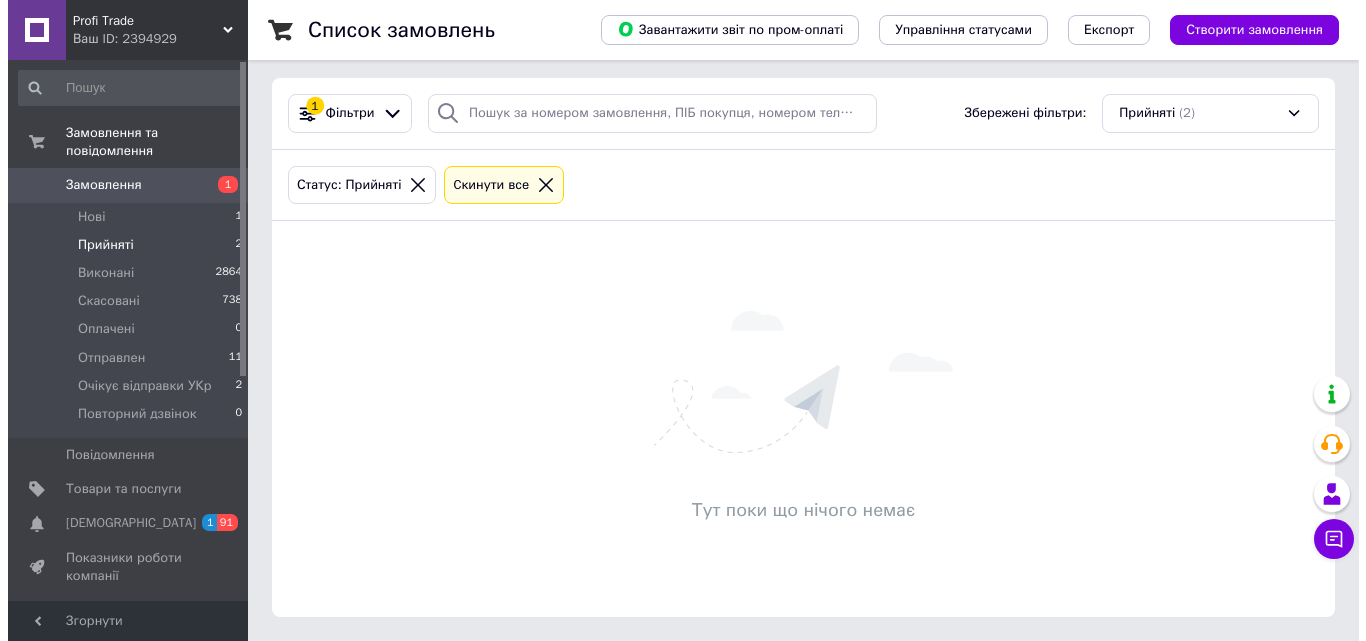 scroll, scrollTop: 0, scrollLeft: 0, axis: both 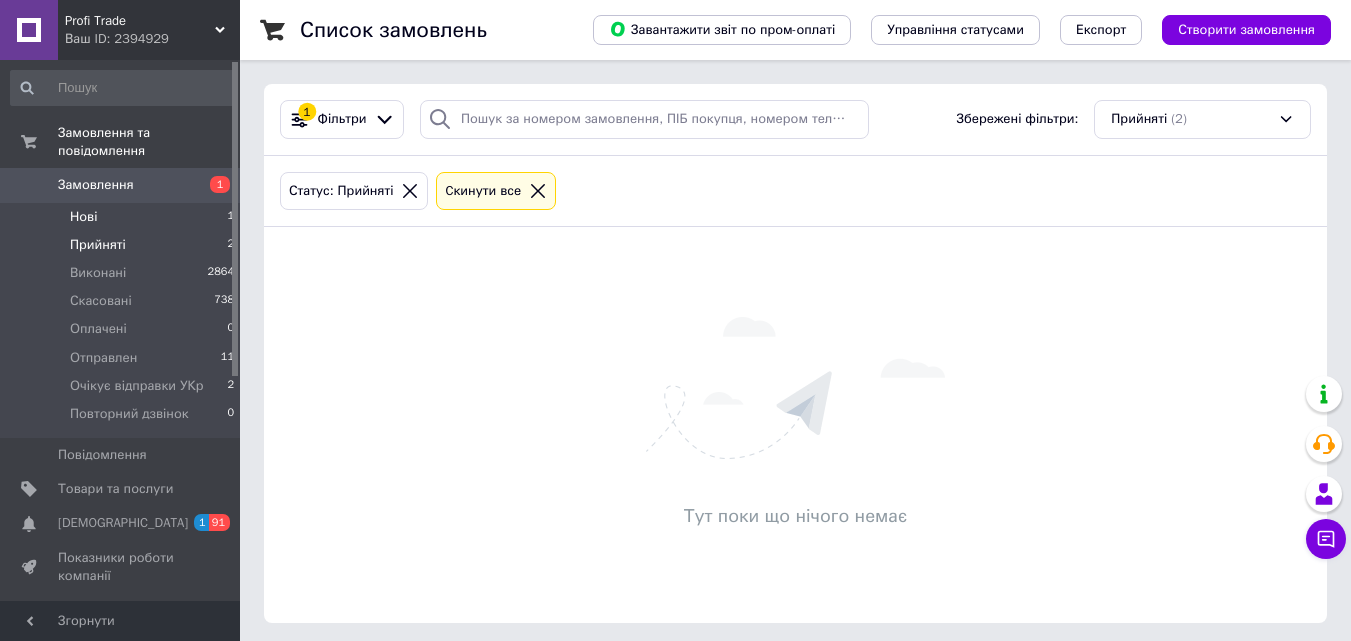 click on "Нові 1" at bounding box center [123, 217] 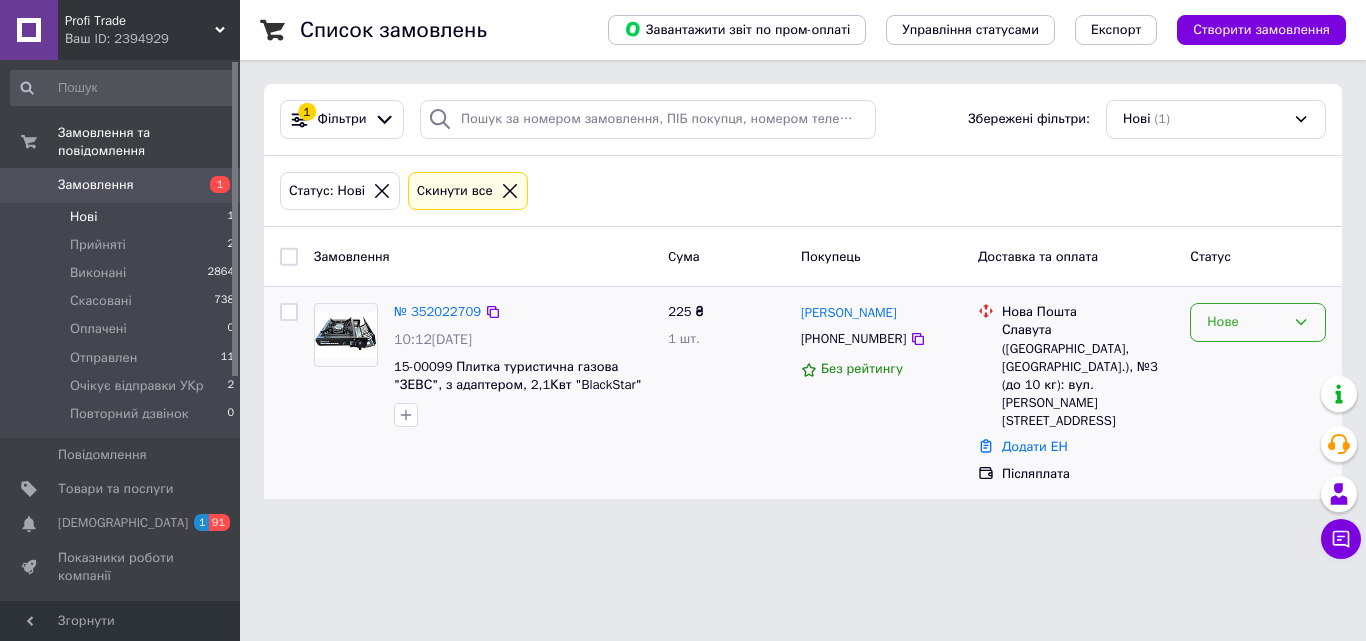 click on "Нове" at bounding box center [1246, 322] 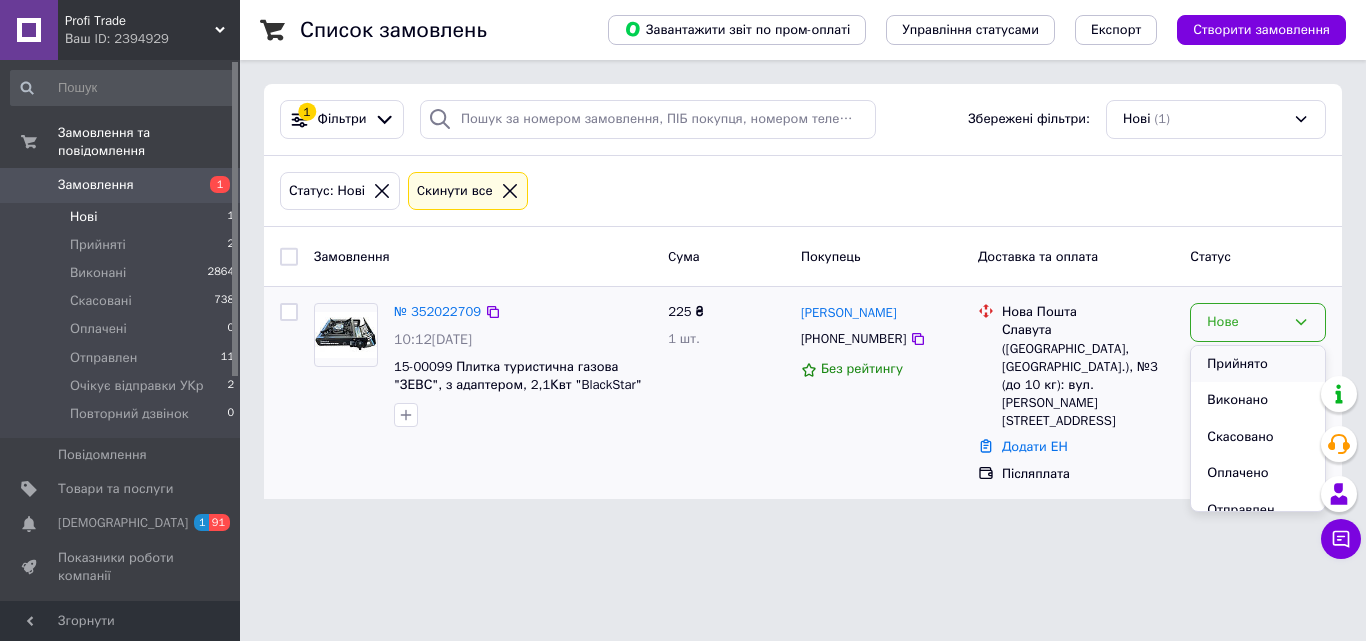 click on "Прийнято" at bounding box center (1258, 364) 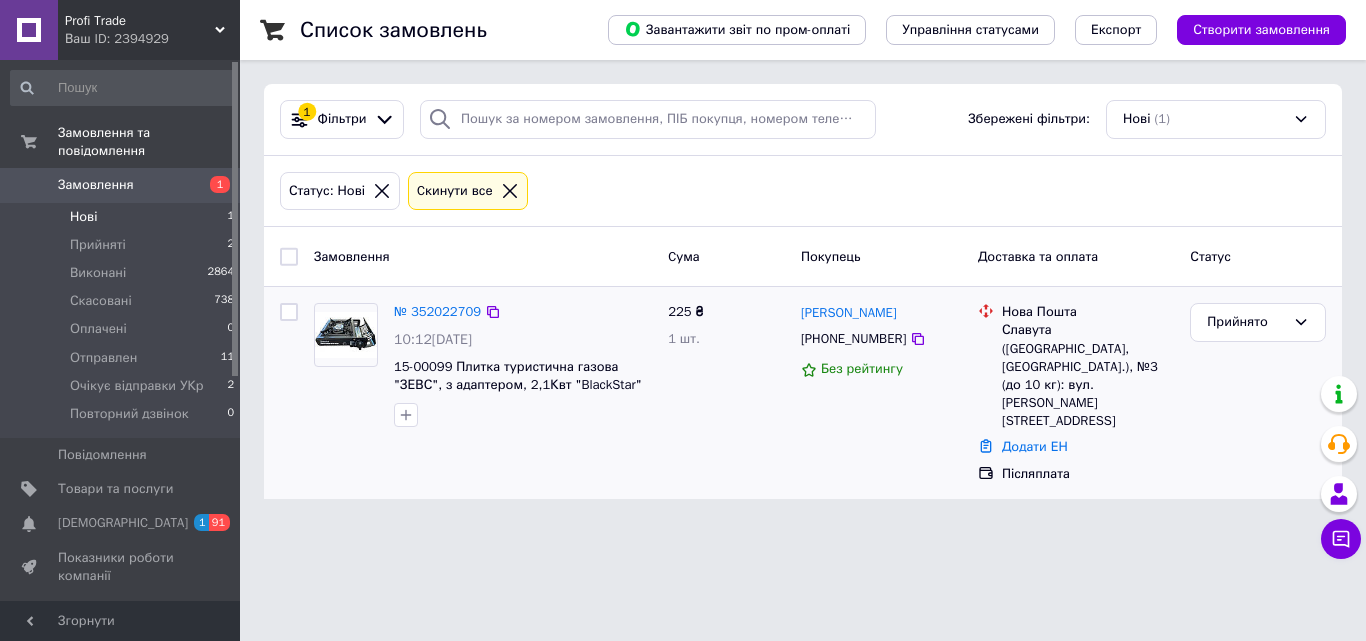 click on "Нові" at bounding box center [83, 217] 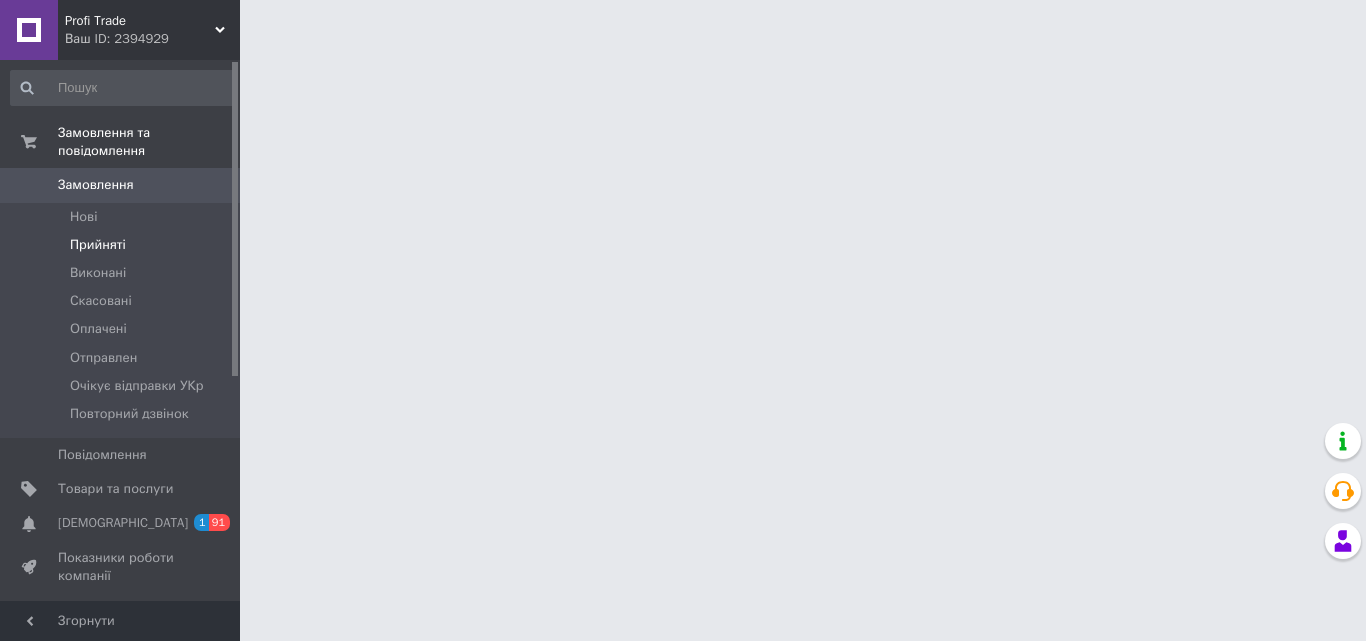scroll, scrollTop: 0, scrollLeft: 0, axis: both 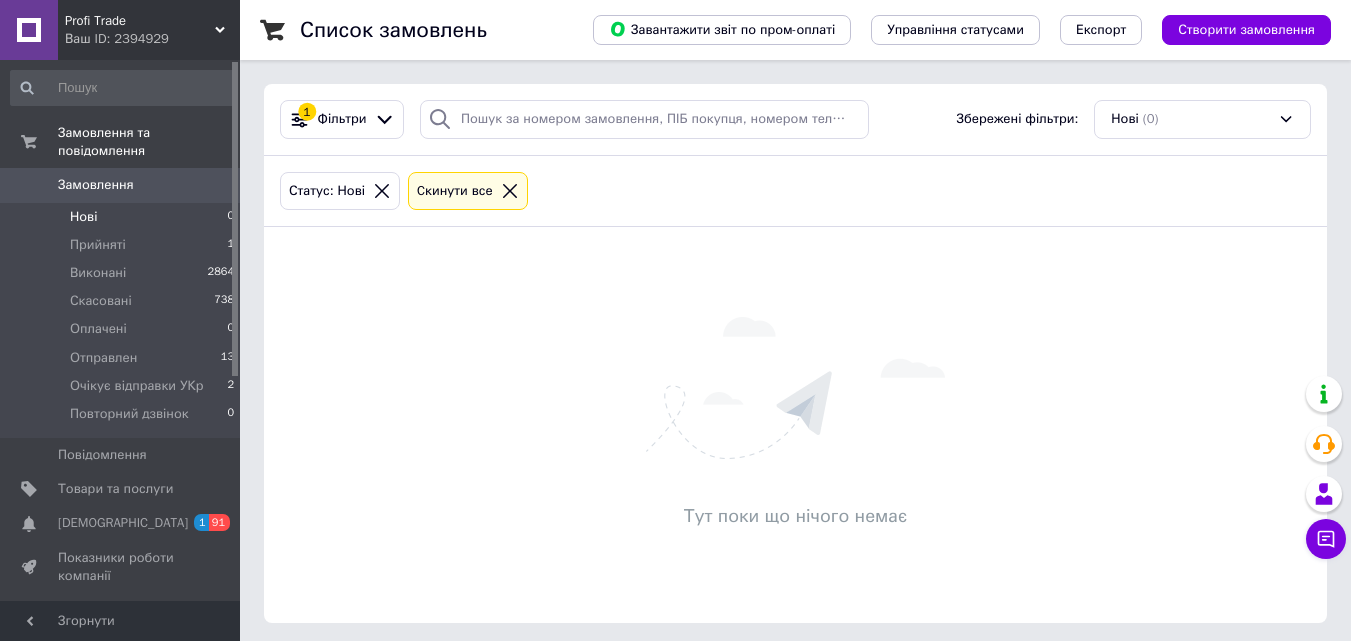 click on "Нові" at bounding box center (83, 217) 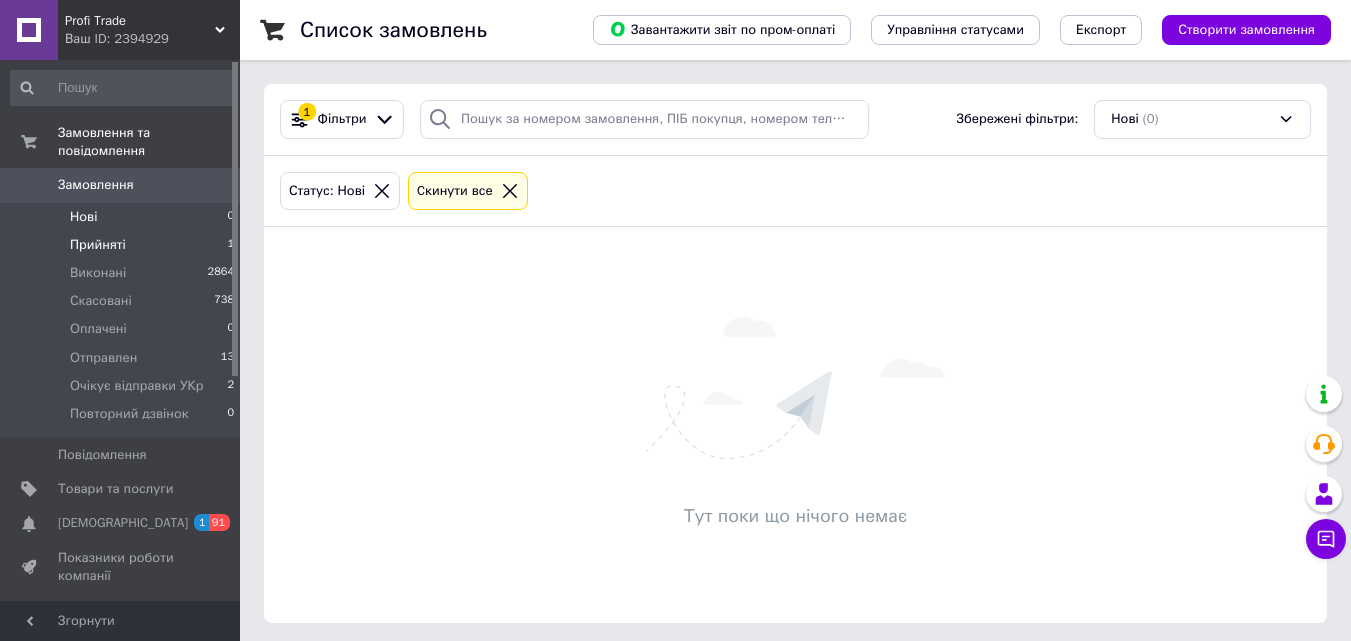 click on "Прийняті" at bounding box center [98, 245] 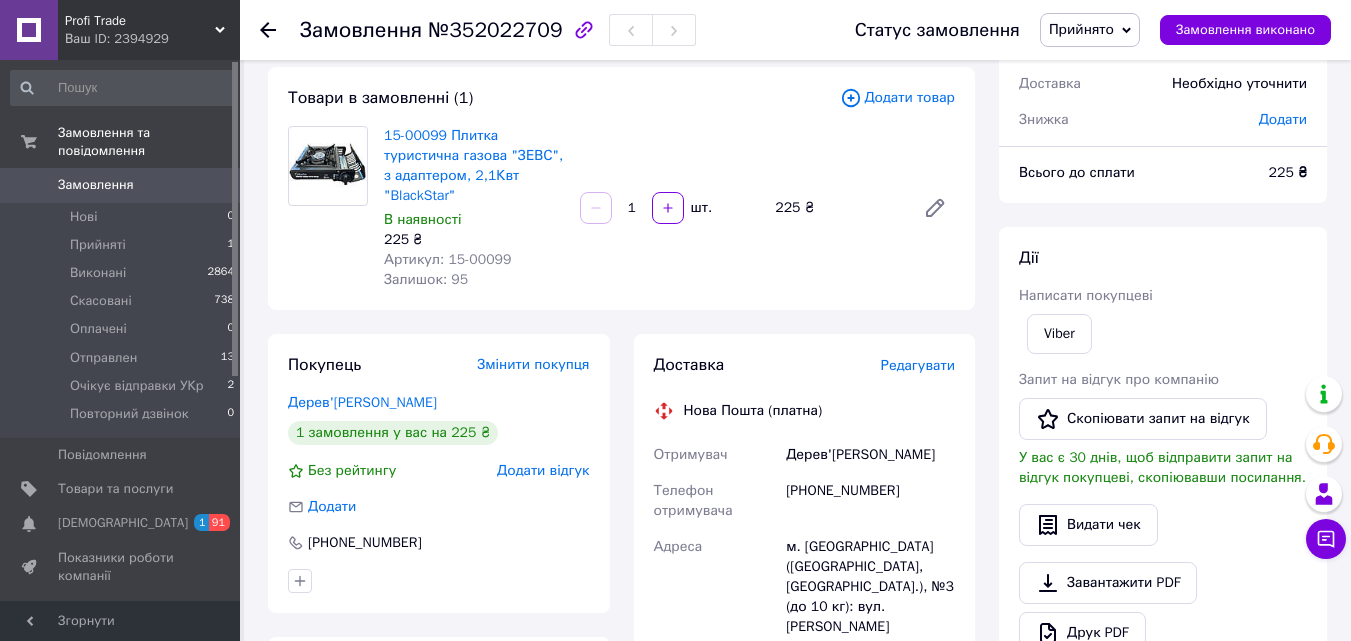 scroll, scrollTop: 300, scrollLeft: 0, axis: vertical 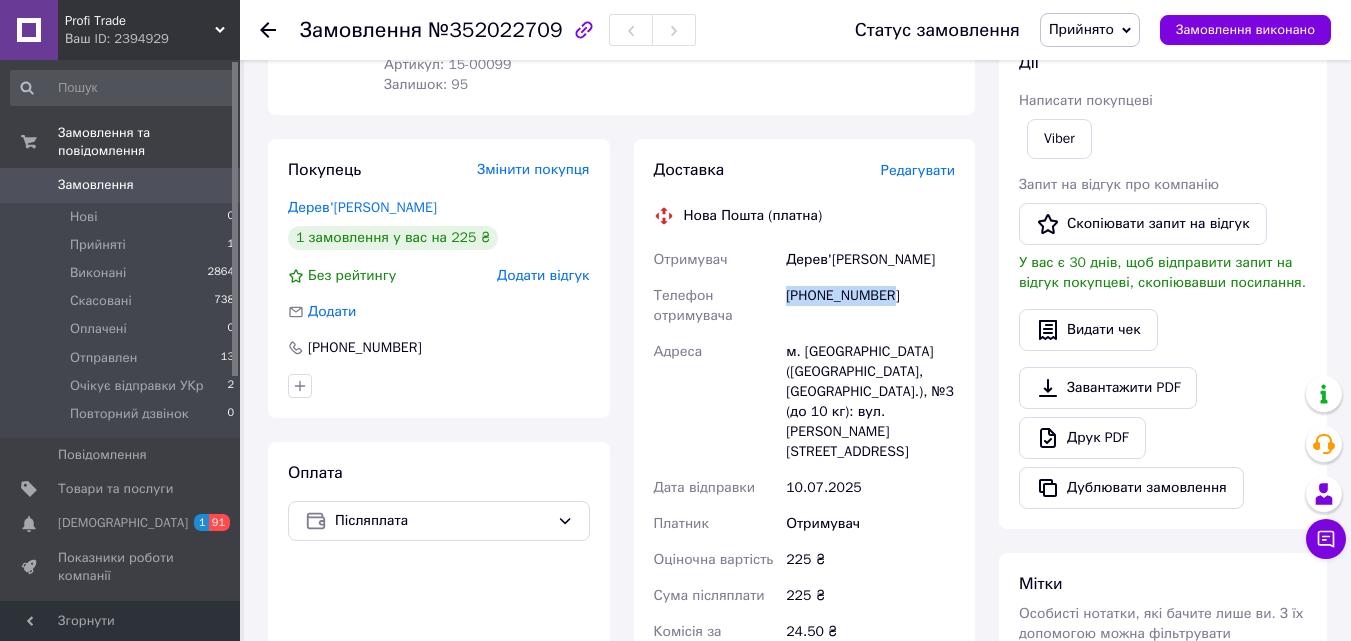 drag, startPoint x: 889, startPoint y: 315, endPoint x: 779, endPoint y: 309, distance: 110.16351 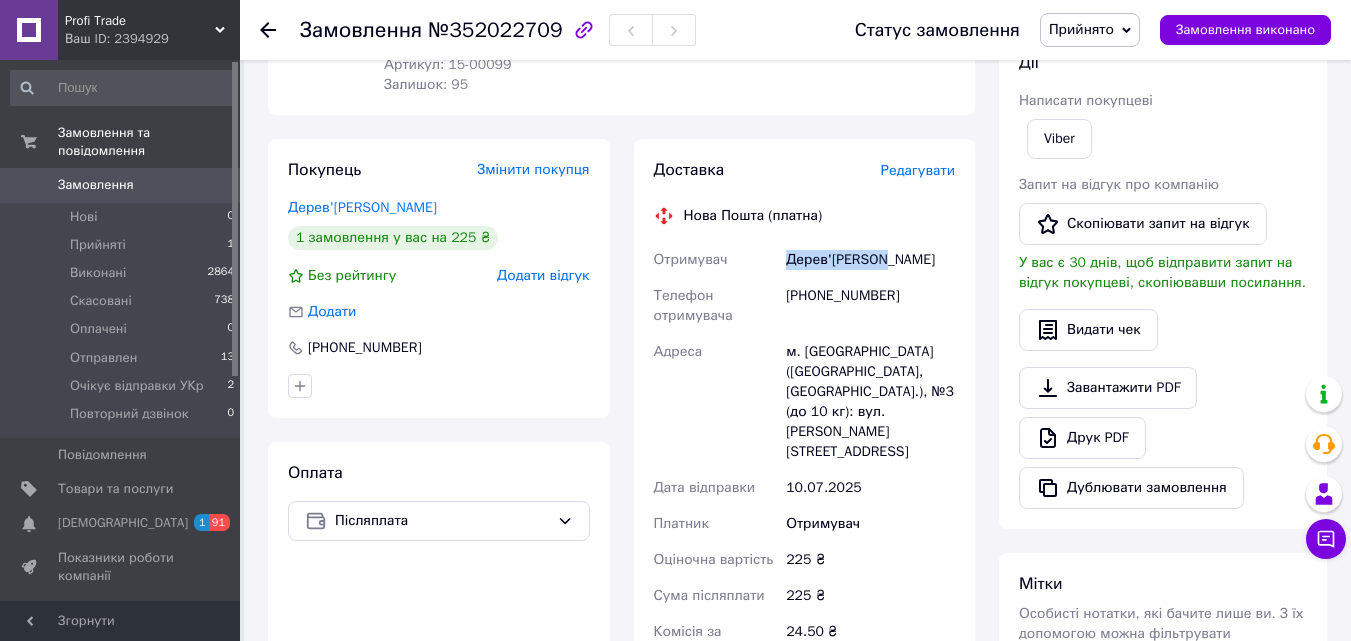 drag, startPoint x: 887, startPoint y: 264, endPoint x: 767, endPoint y: 261, distance: 120.03749 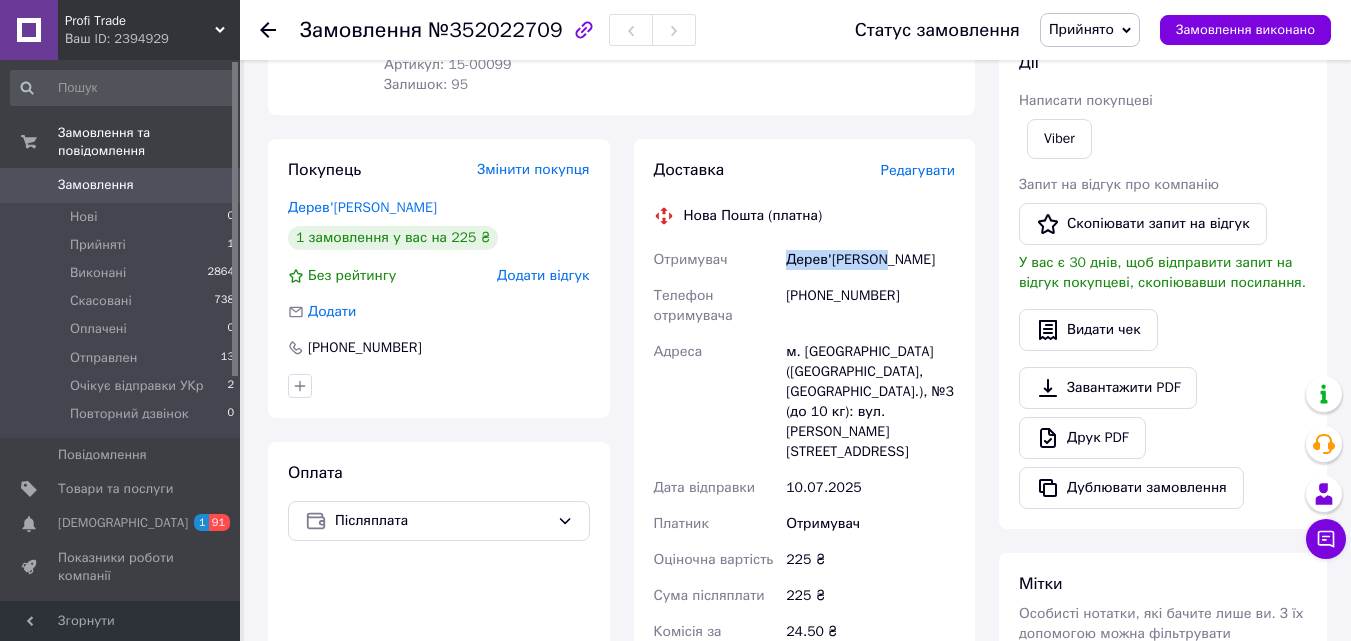 drag, startPoint x: 786, startPoint y: 281, endPoint x: 876, endPoint y: 292, distance: 90.66973 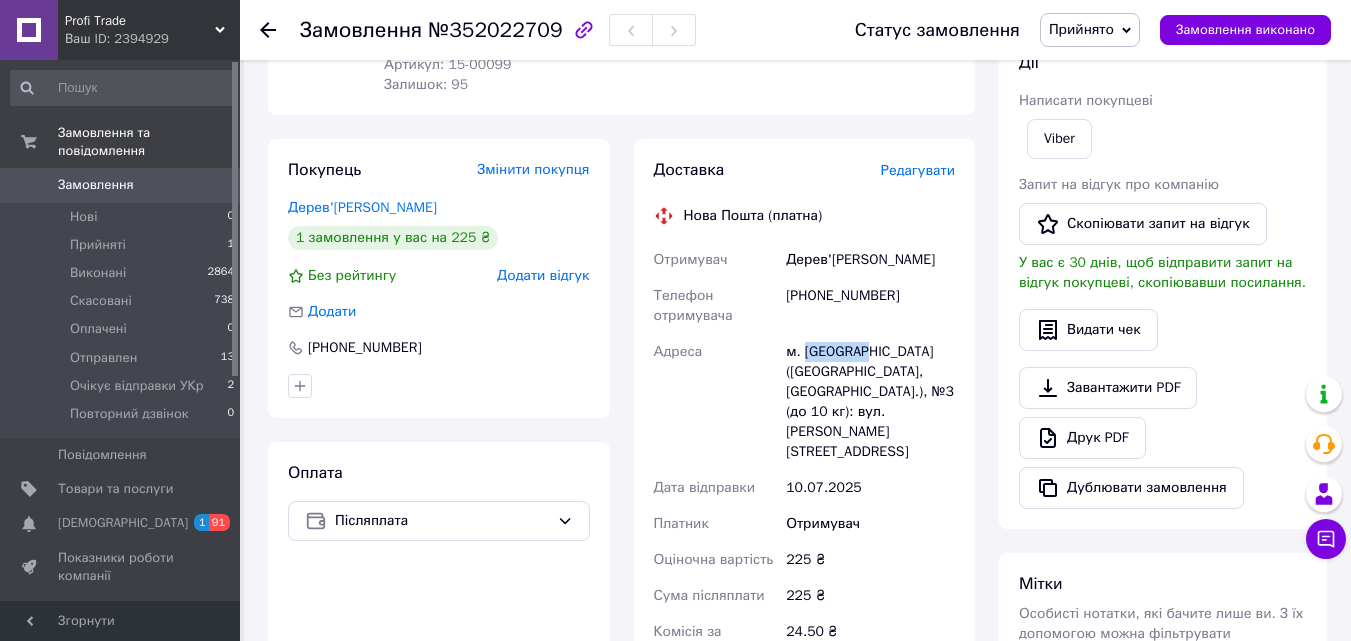 drag, startPoint x: 805, startPoint y: 368, endPoint x: 857, endPoint y: 374, distance: 52.34501 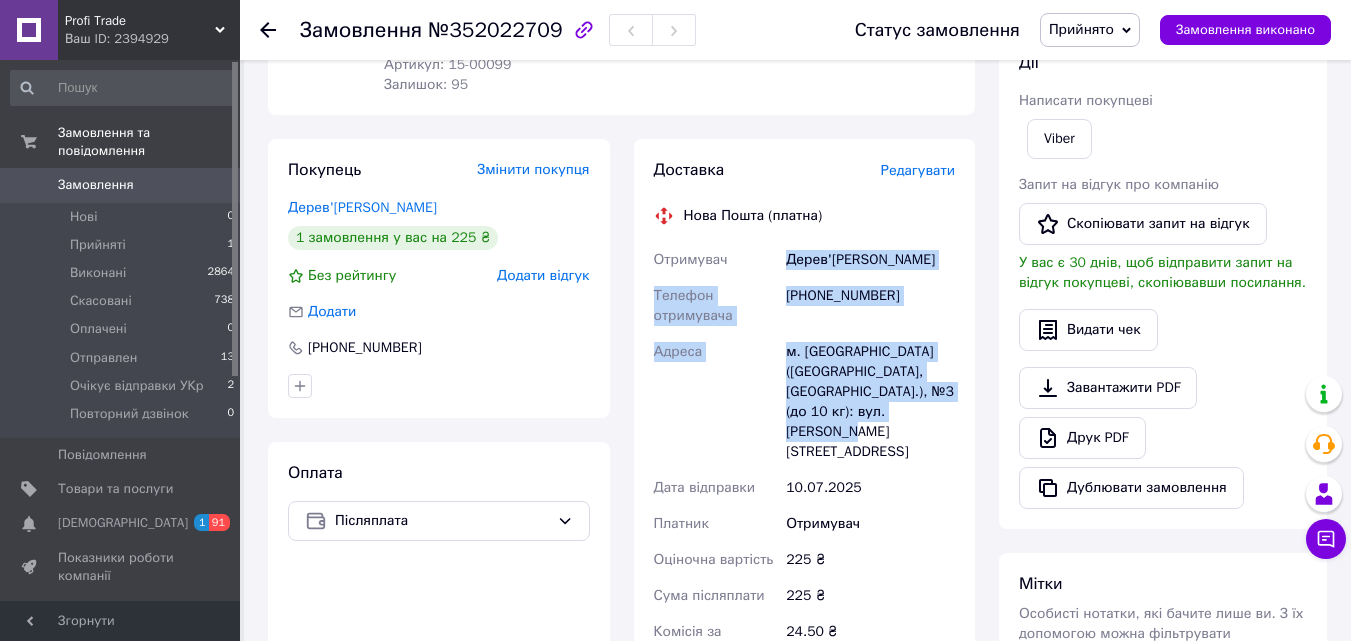 drag, startPoint x: 788, startPoint y: 263, endPoint x: 968, endPoint y: 437, distance: 250.35175 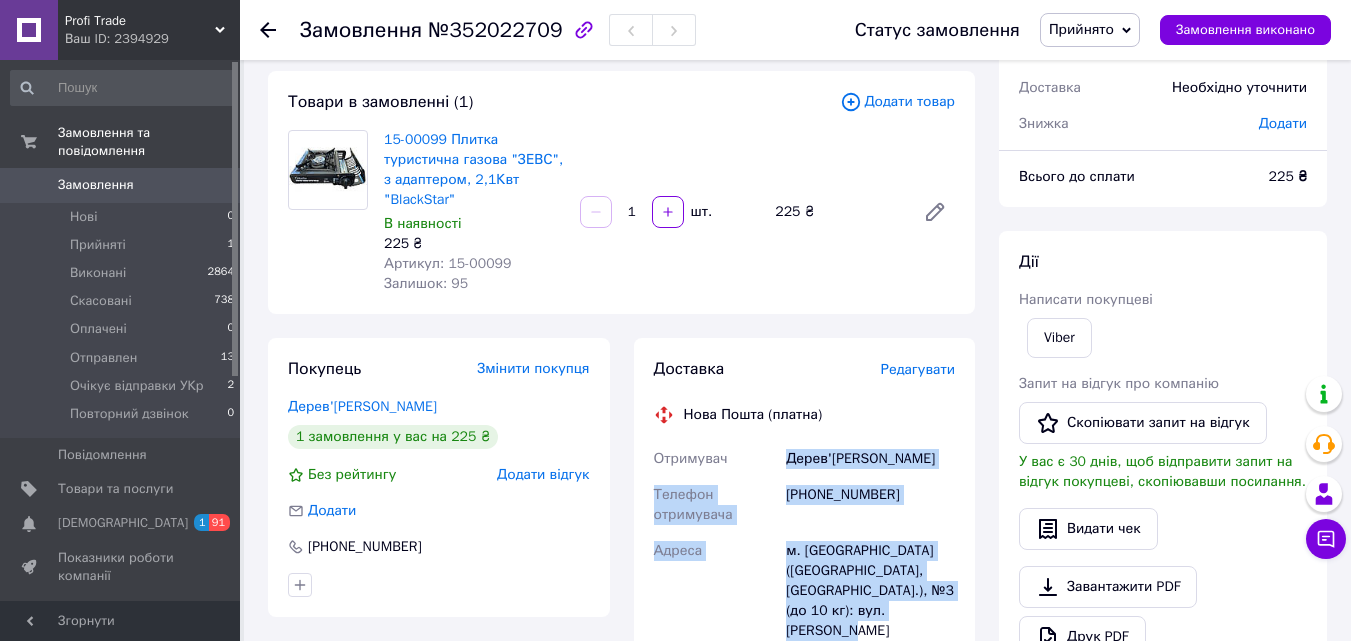 scroll, scrollTop: 100, scrollLeft: 0, axis: vertical 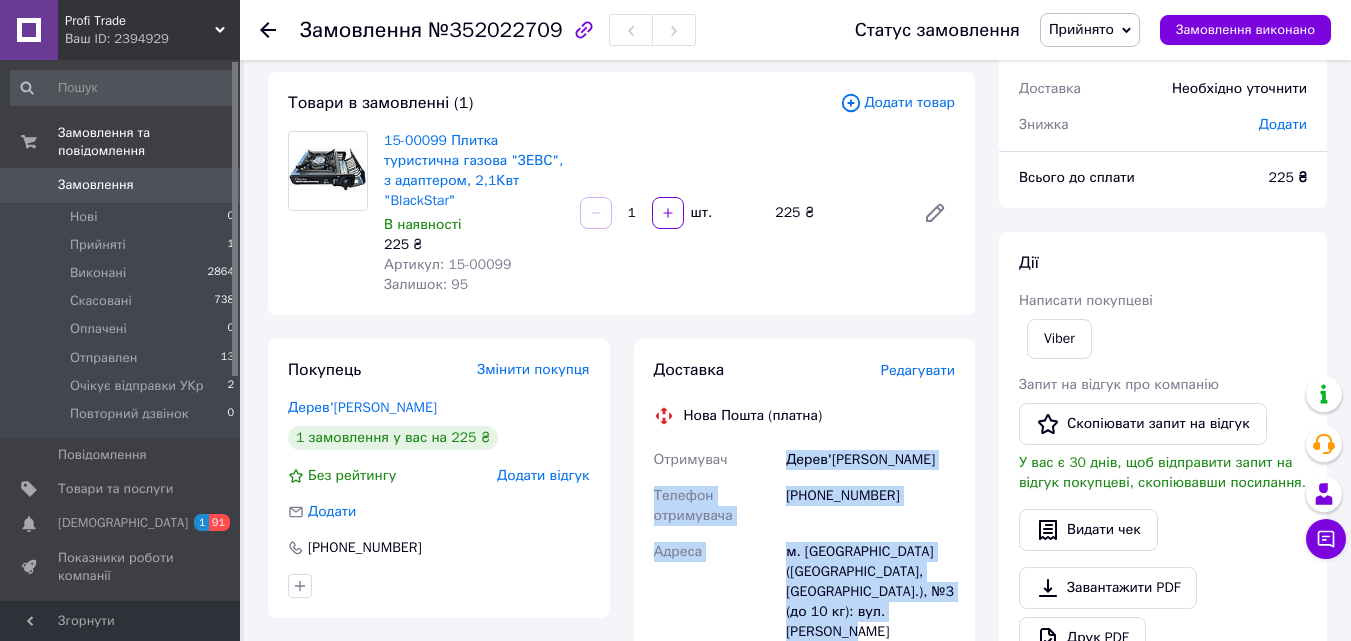 copy on "Дерев'янченко Володимир Телефон отримувача +380679545081 Адреса м. Славута (Хмельницька обл., Шепетівський р-н.), №3 (до 10 кг): вул. Ярослава Мудрого, 62А" 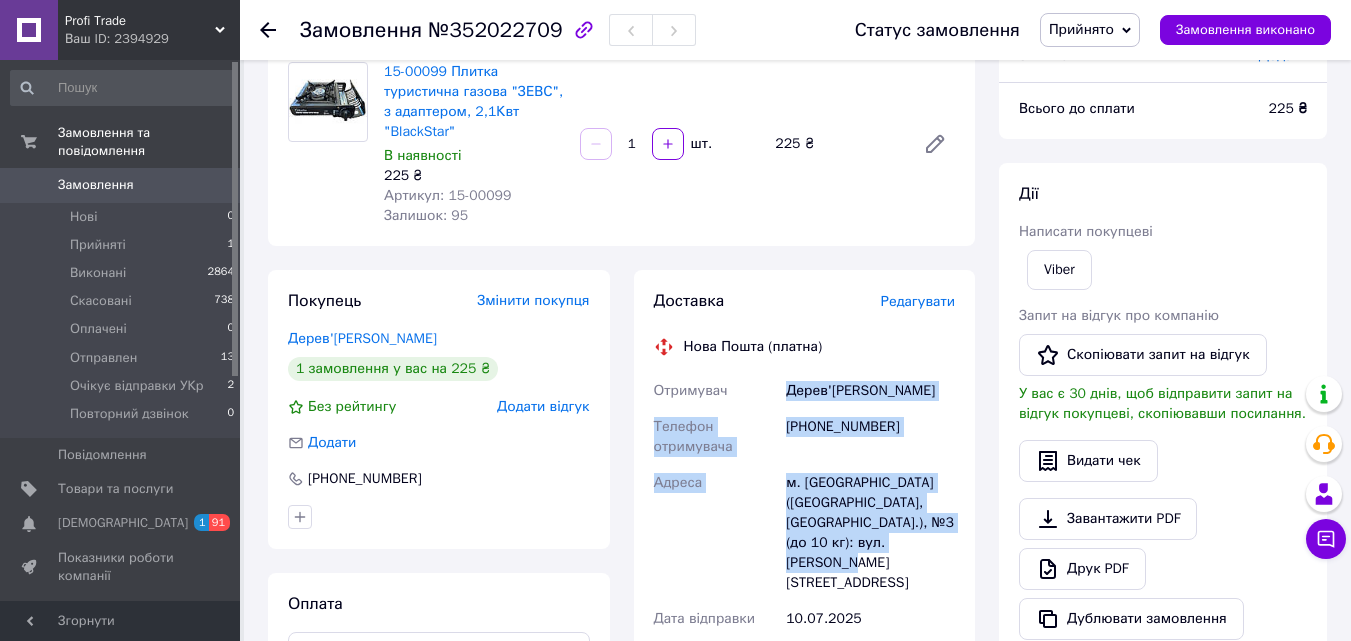 scroll, scrollTop: 200, scrollLeft: 0, axis: vertical 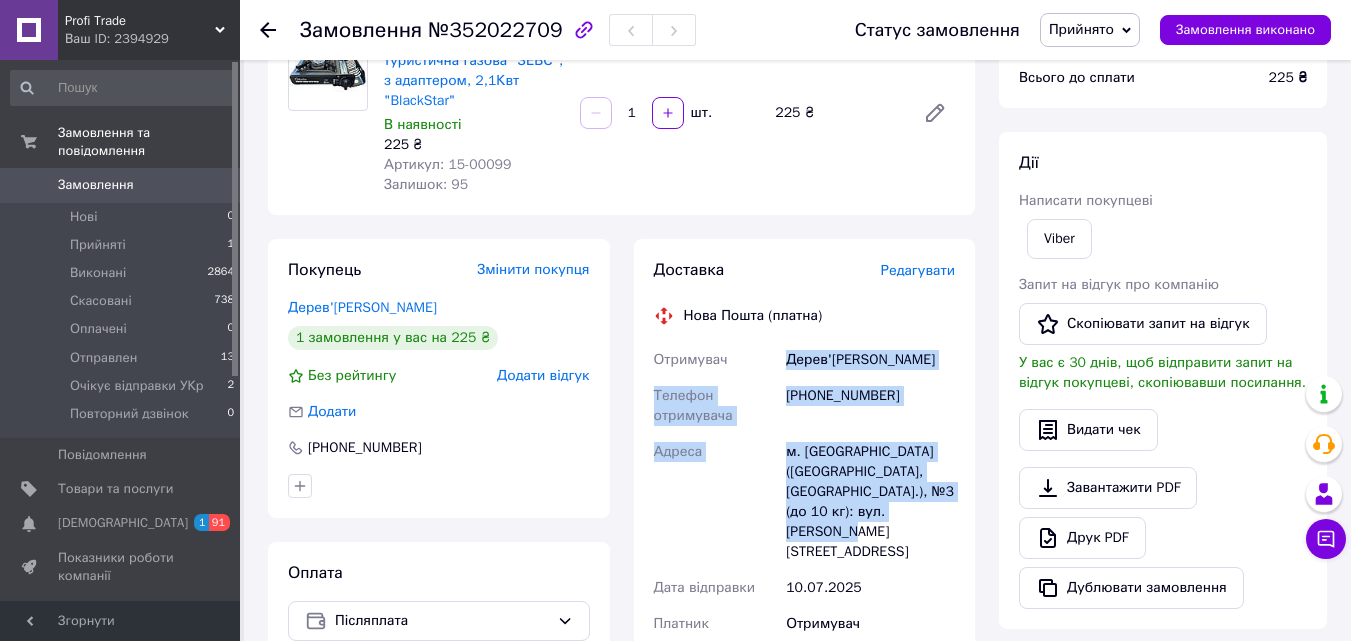 copy on "Дерев'янченко Володимир Телефон отримувача +380679545081 Адреса м. Славута (Хмельницька обл., Шепетівський р-н.), №3 (до 10 кг): вул. Ярослава Мудрого, 62А" 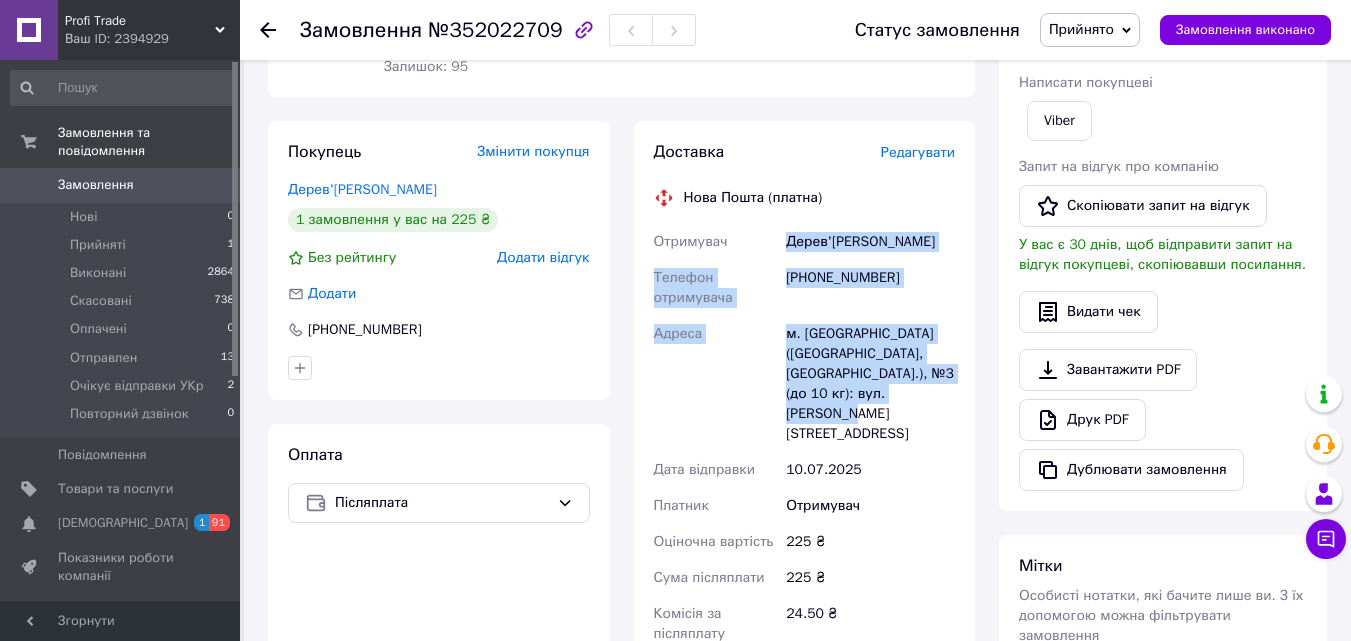 scroll, scrollTop: 500, scrollLeft: 0, axis: vertical 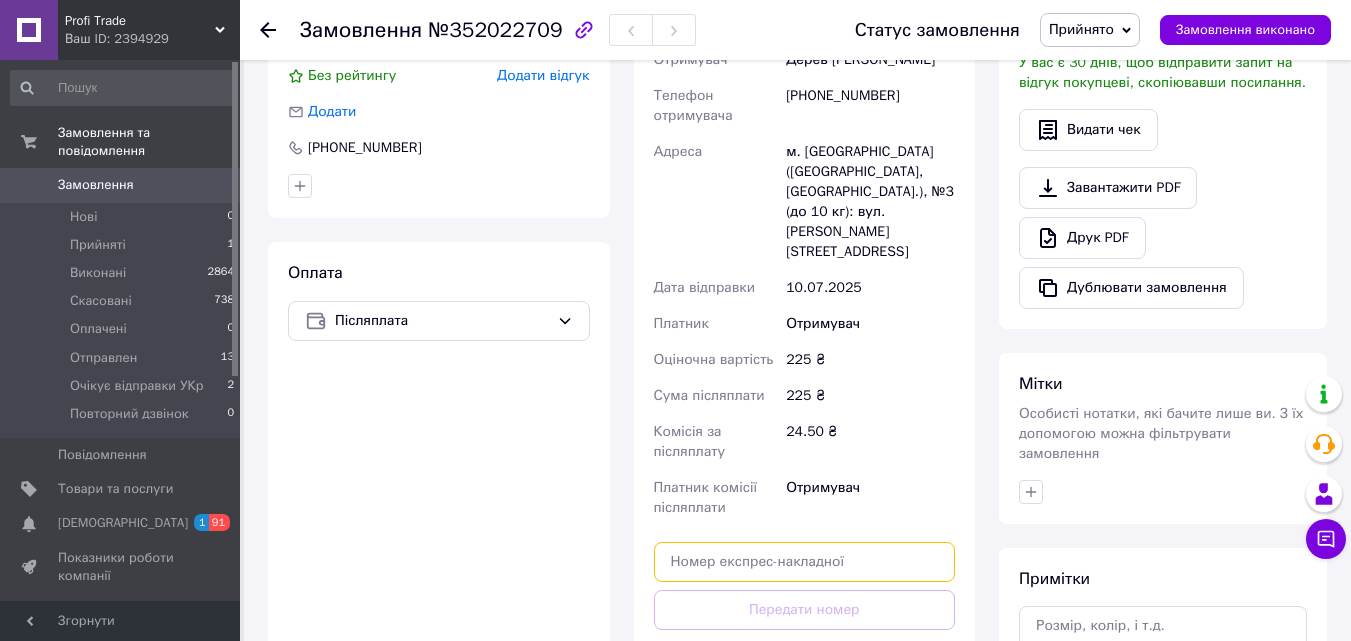 click at bounding box center [805, 562] 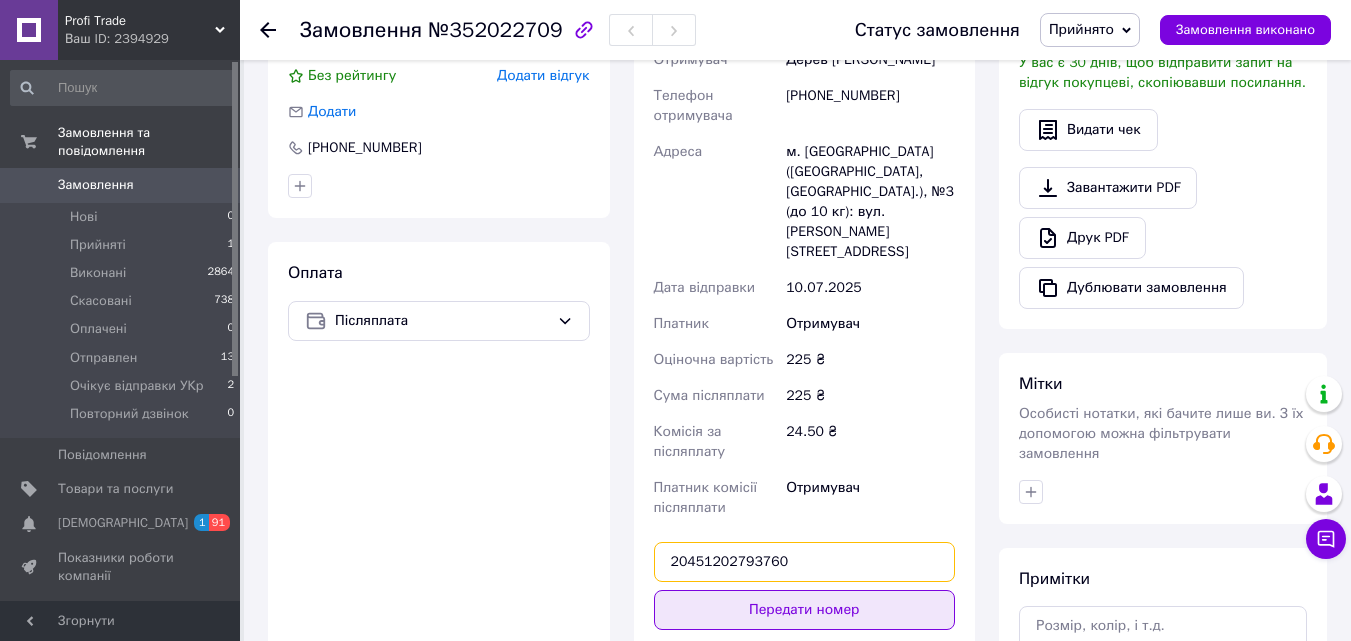 type on "20451202793760" 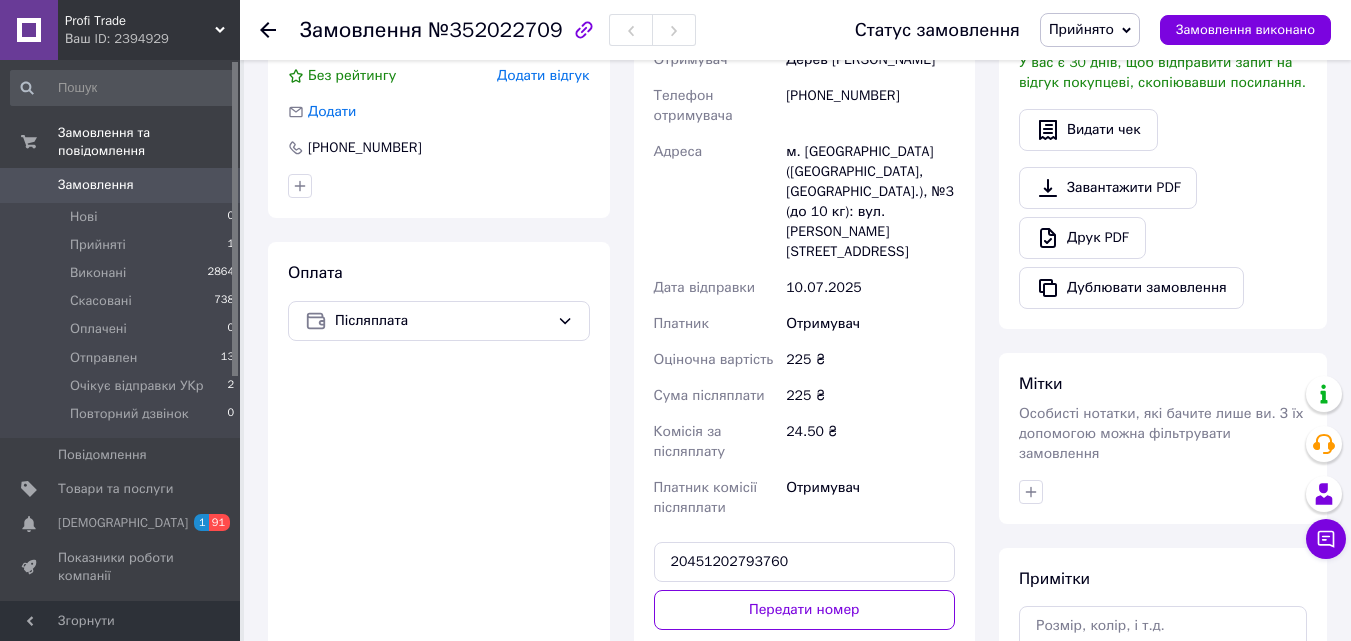 drag, startPoint x: 798, startPoint y: 589, endPoint x: 768, endPoint y: 558, distance: 43.13931 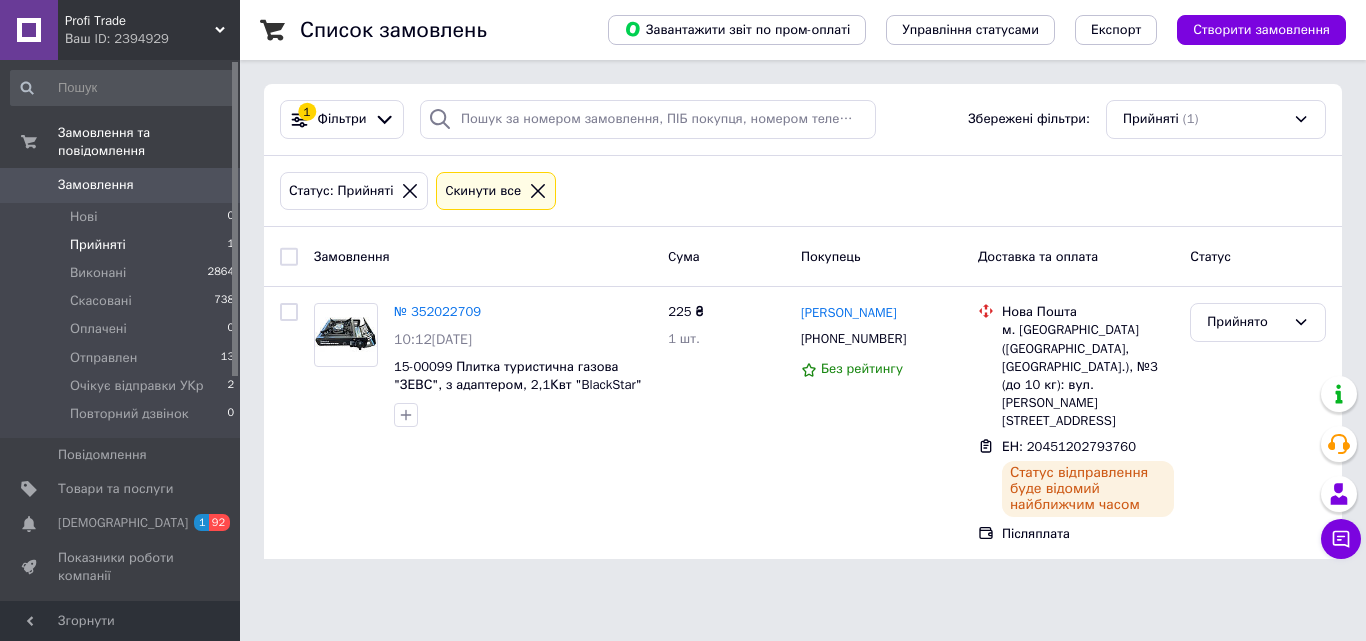 scroll, scrollTop: 0, scrollLeft: 0, axis: both 